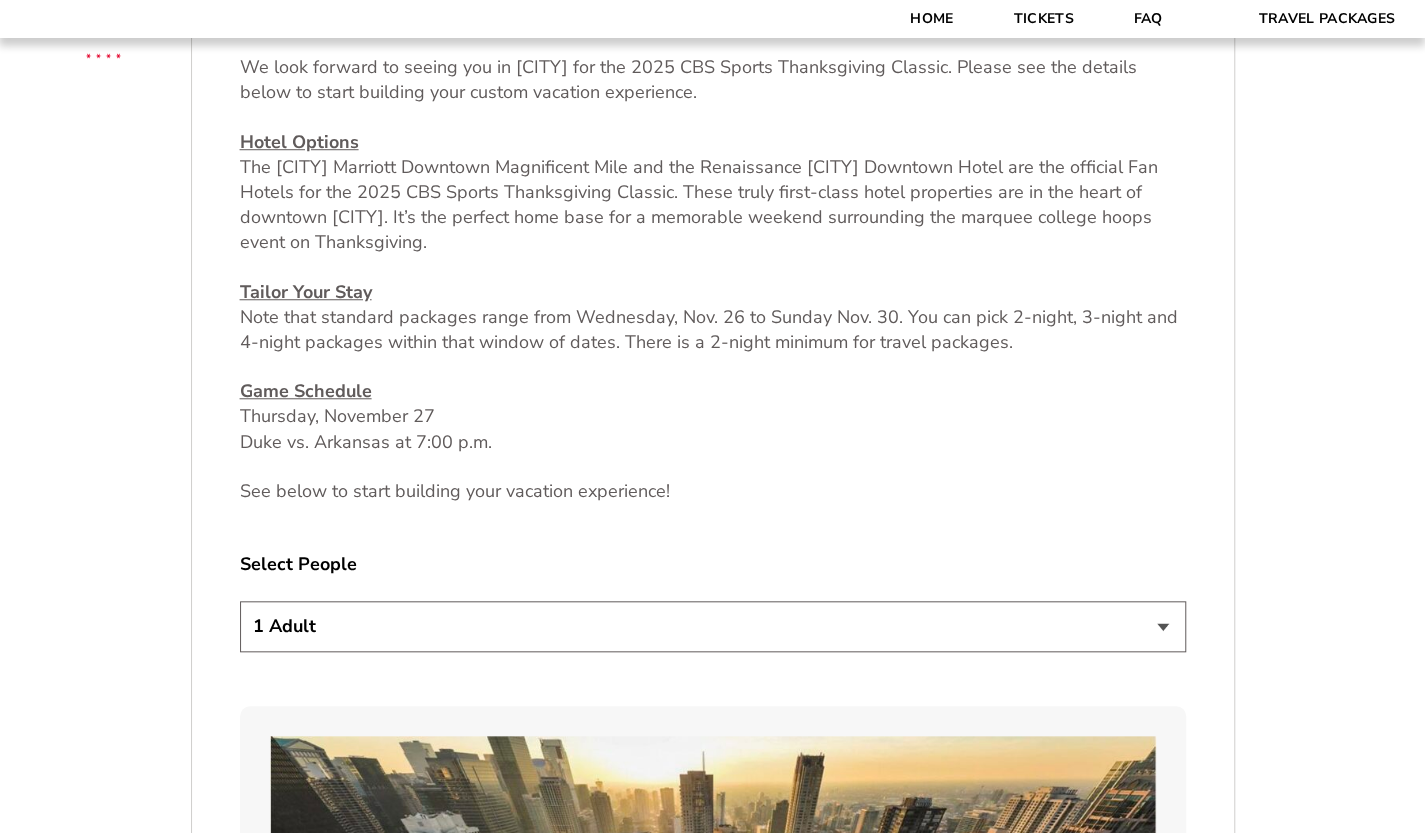 scroll, scrollTop: 782, scrollLeft: 0, axis: vertical 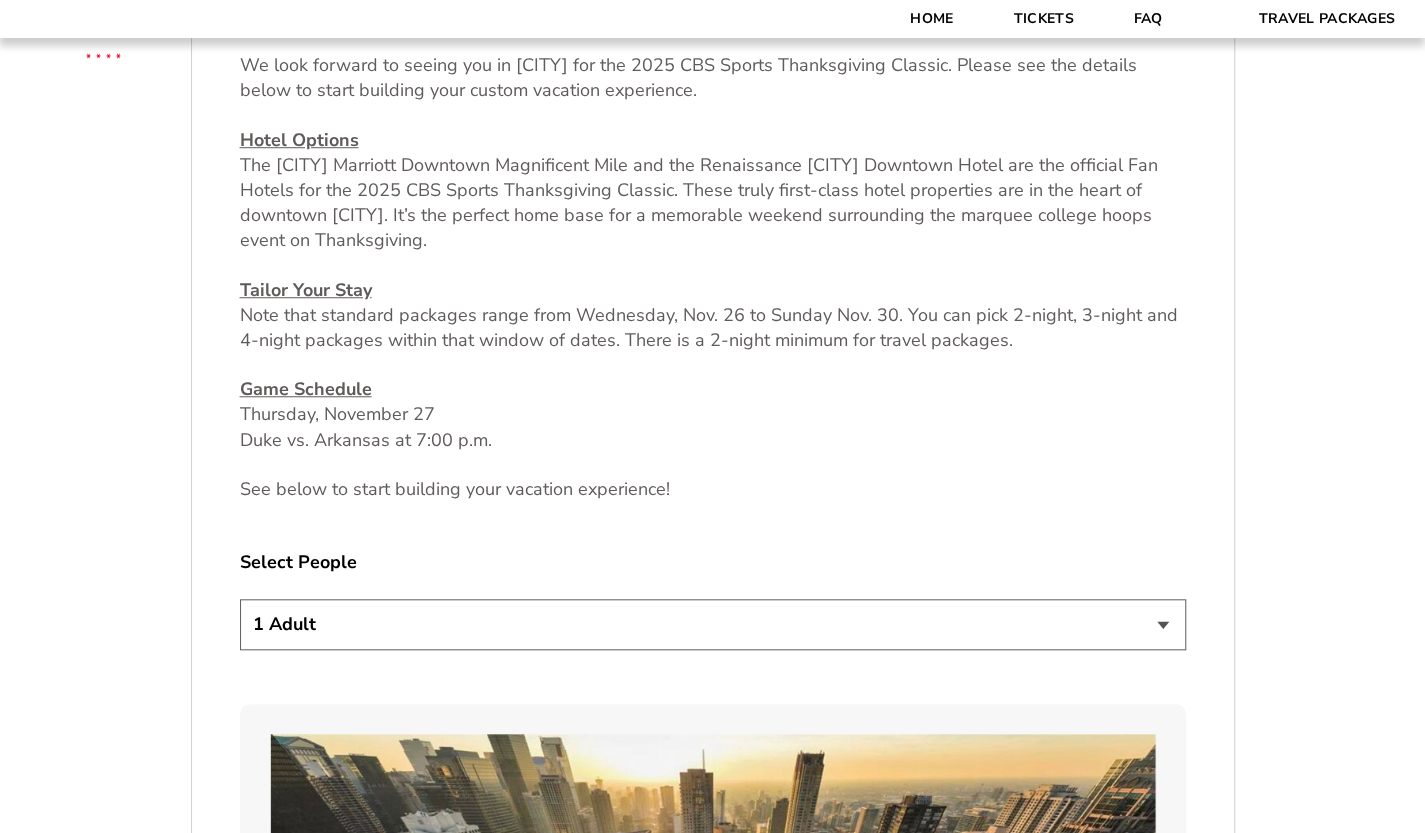 click on "1 Adult
2 Adults
3 Adults
4 Adults
2 Adults + 1 Child
2 Adults + 2 Children
2 Adults + 3 Children" at bounding box center [713, 624] 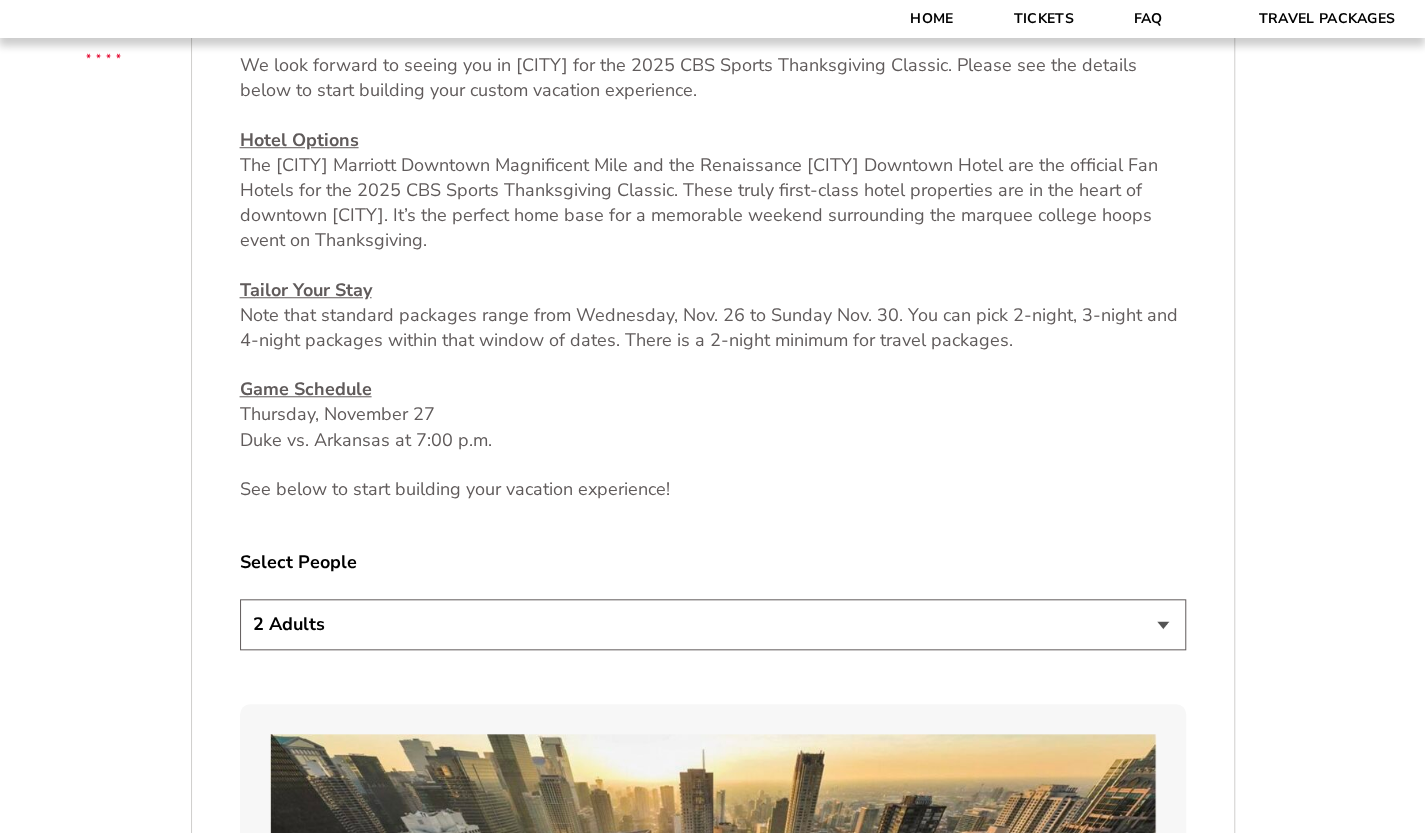 click on "1 Adult
2 Adults
3 Adults
4 Adults
2 Adults + 1 Child
2 Adults + 2 Children
2 Adults + 3 Children" at bounding box center [713, 624] 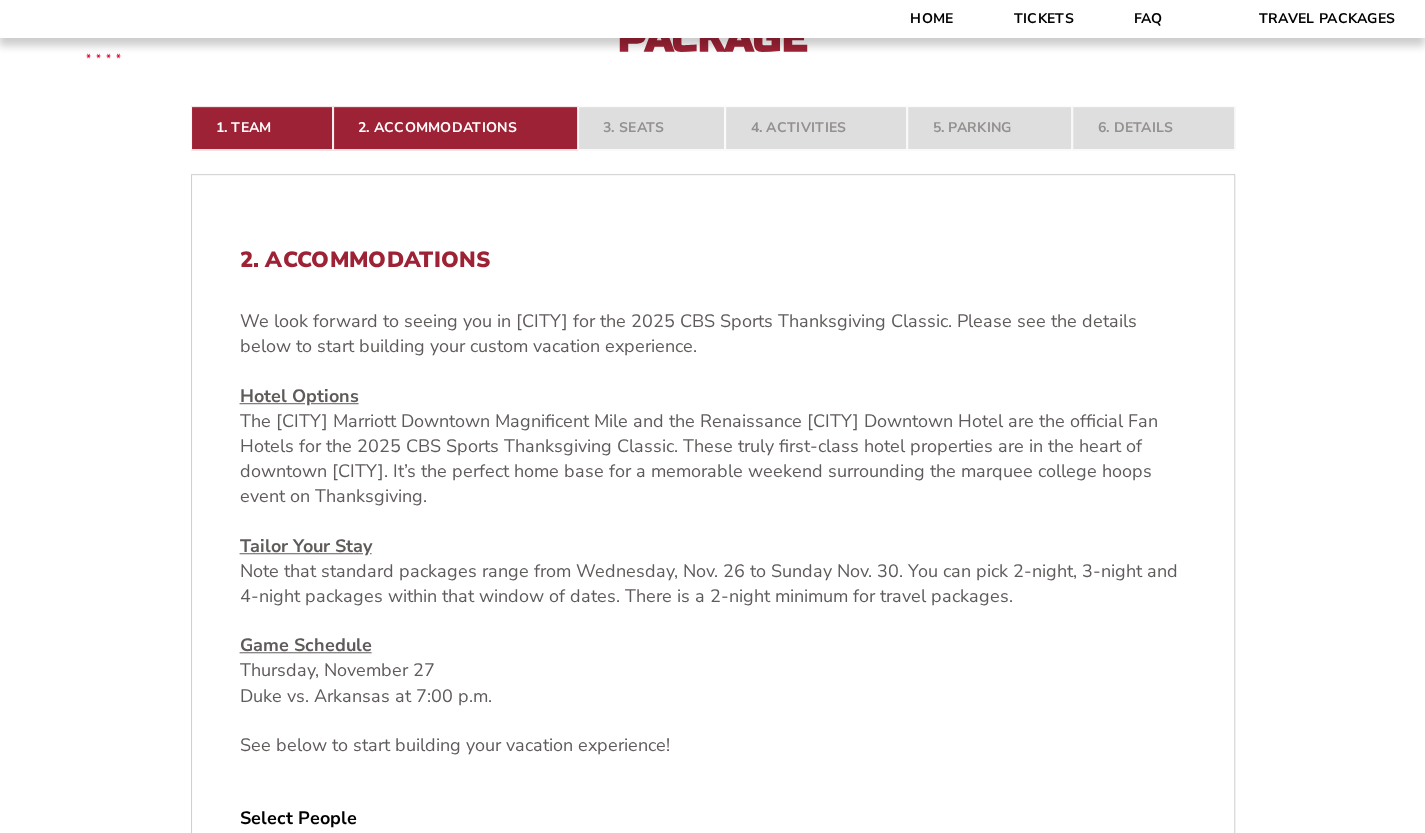 scroll, scrollTop: 382, scrollLeft: 0, axis: vertical 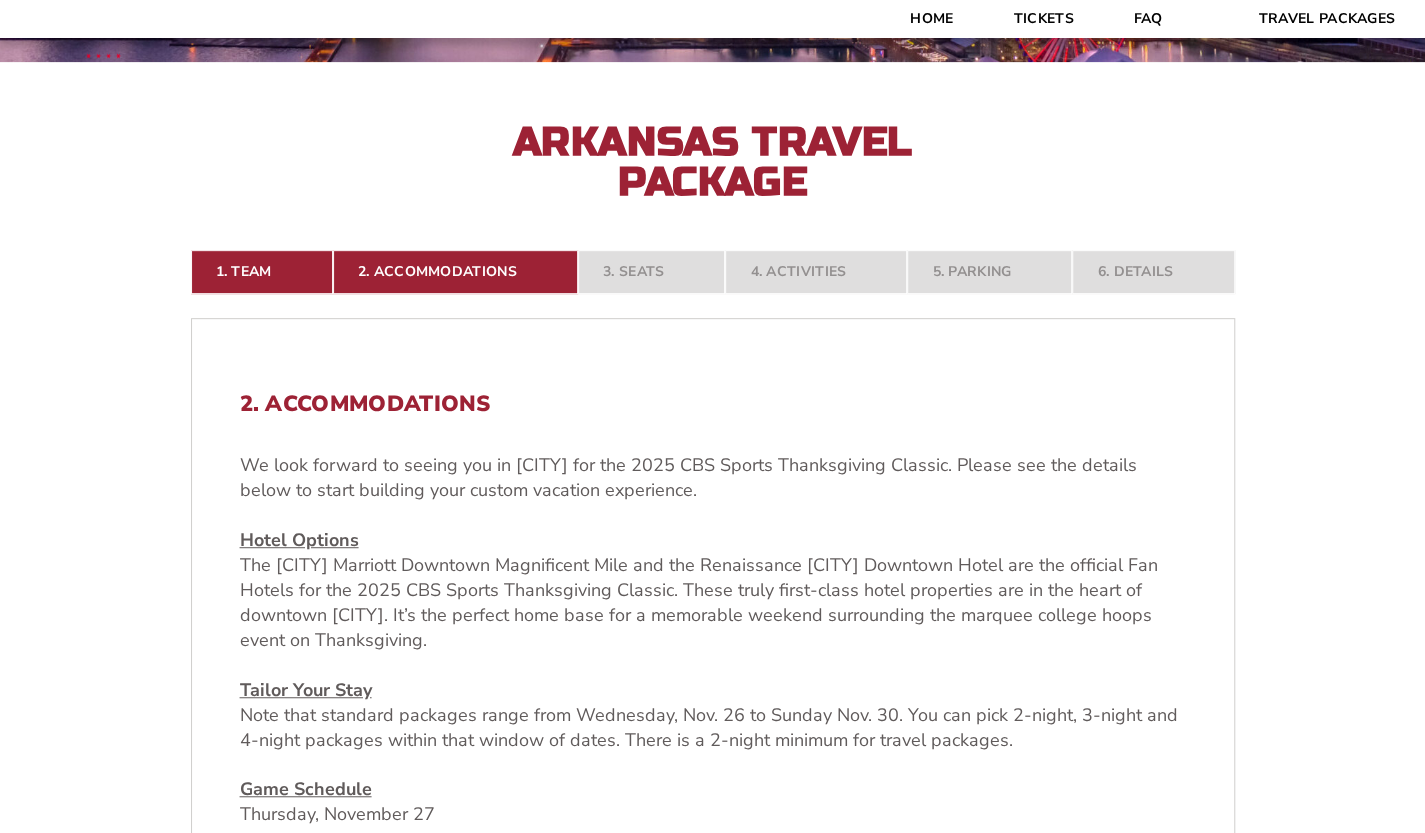 click on "1. Team
2. Accommodations
3. Seats
4. Activities
5. Parking
6. Details" at bounding box center [713, 272] 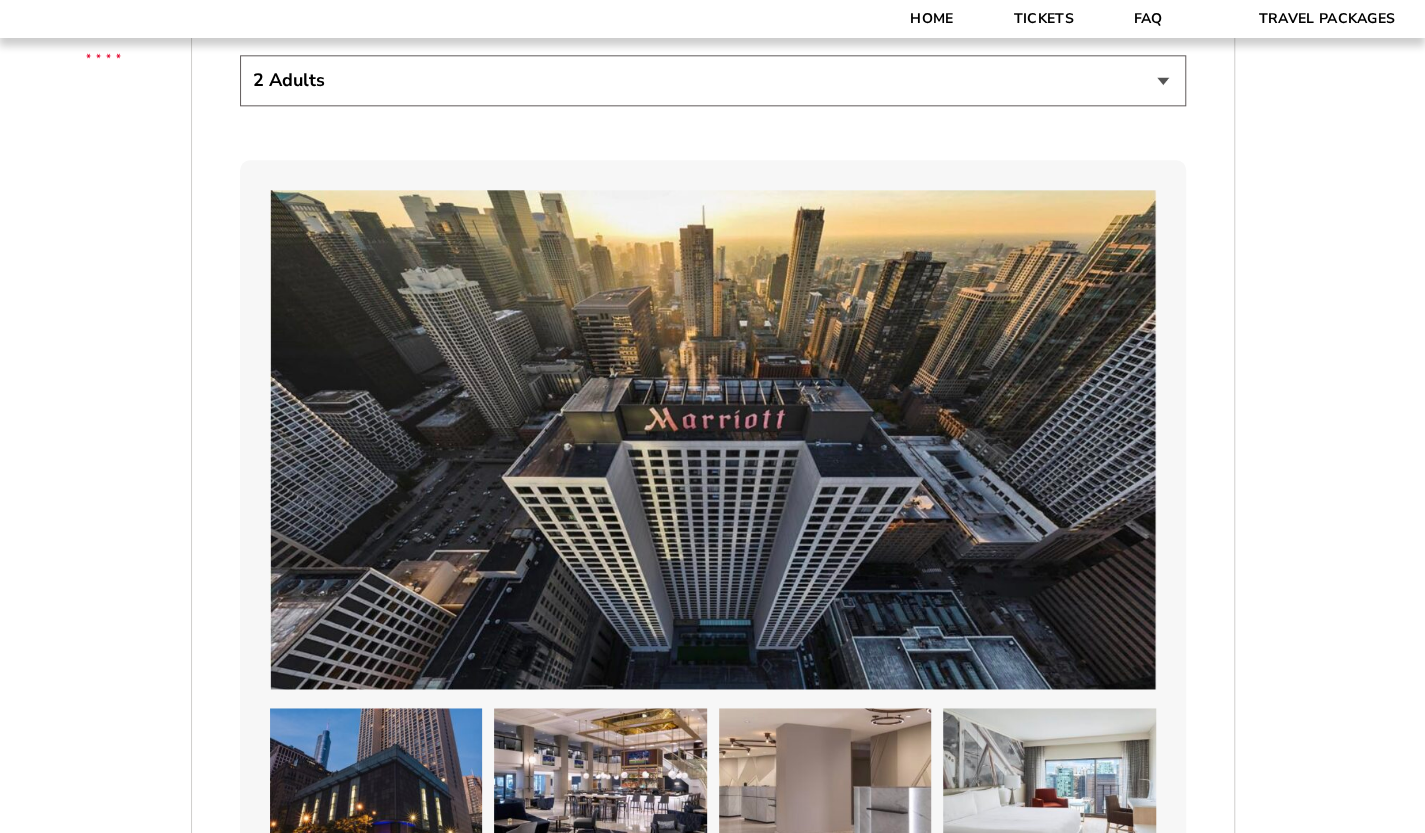 scroll, scrollTop: 1411, scrollLeft: 0, axis: vertical 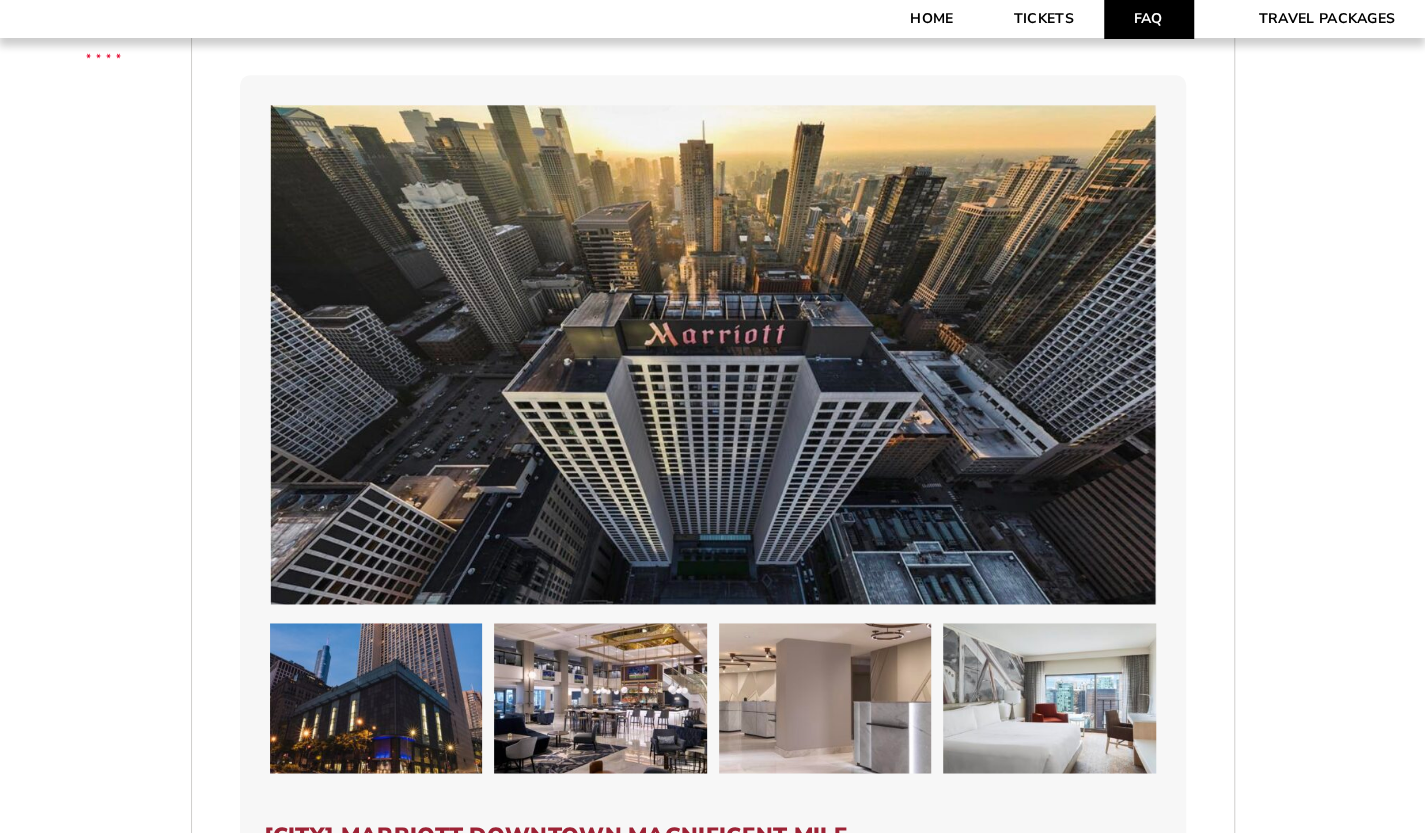 click on "FAQ" at bounding box center [1148, 19] 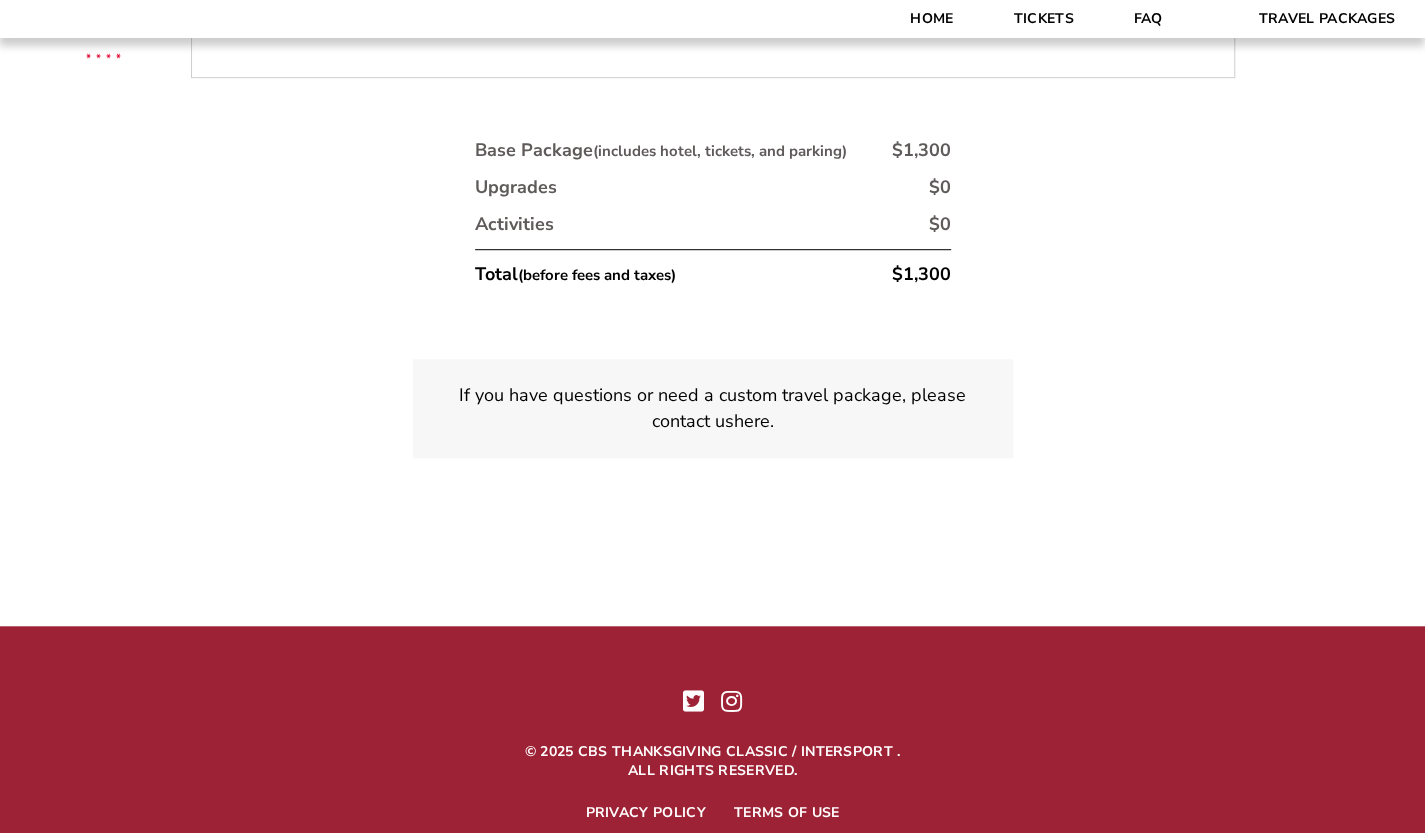 scroll, scrollTop: 4836, scrollLeft: 0, axis: vertical 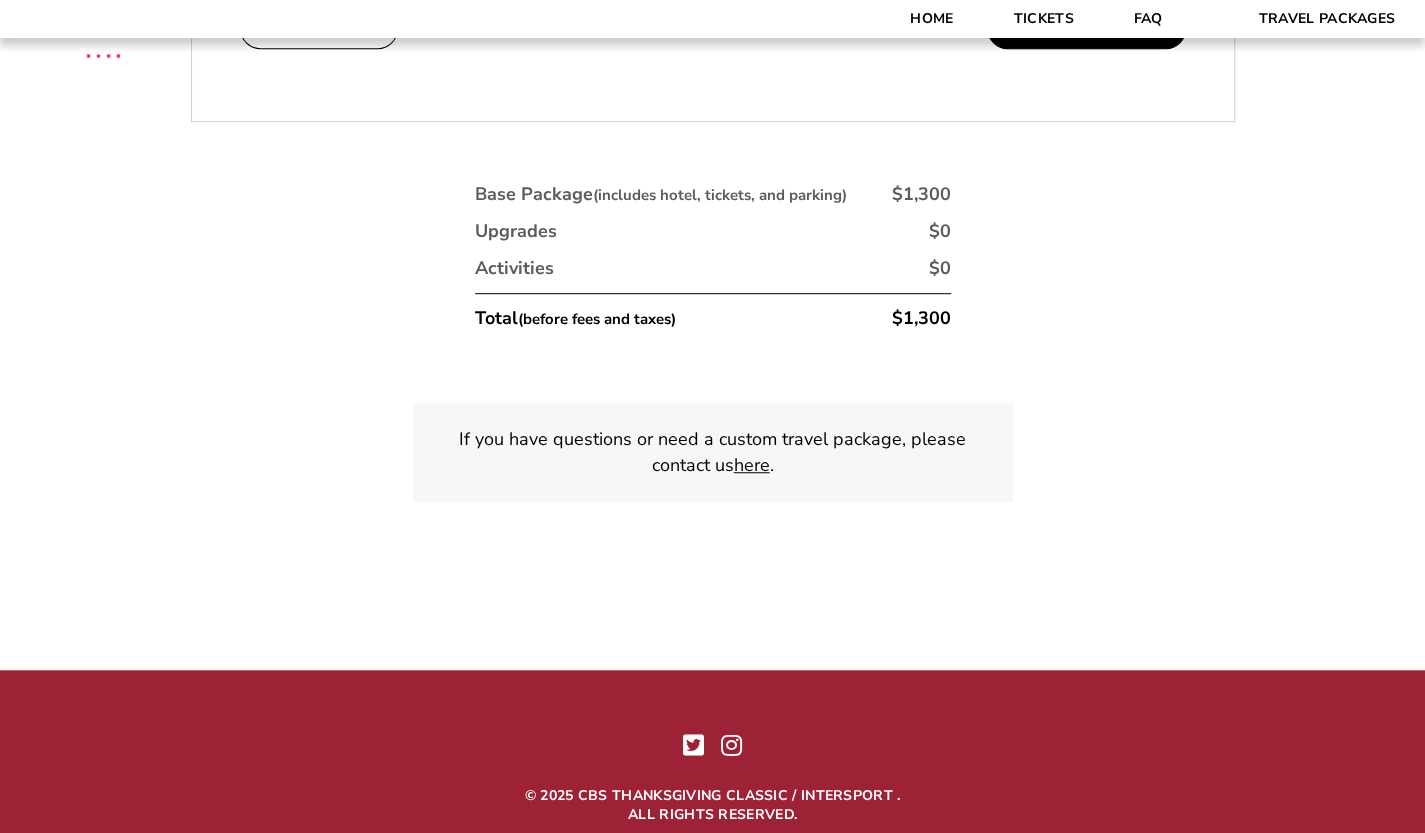 click on "here" at bounding box center [752, 465] 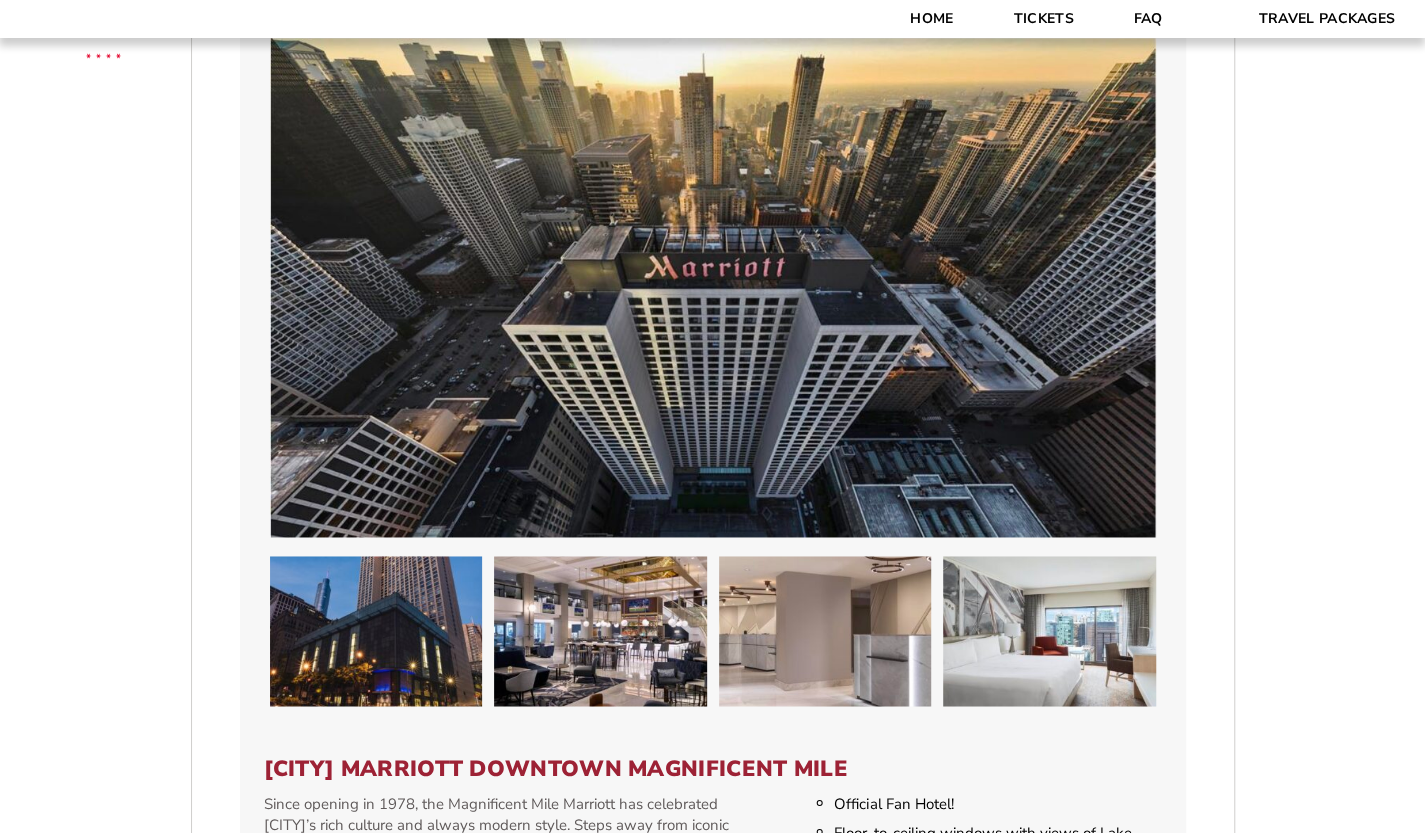 scroll, scrollTop: 1484, scrollLeft: 0, axis: vertical 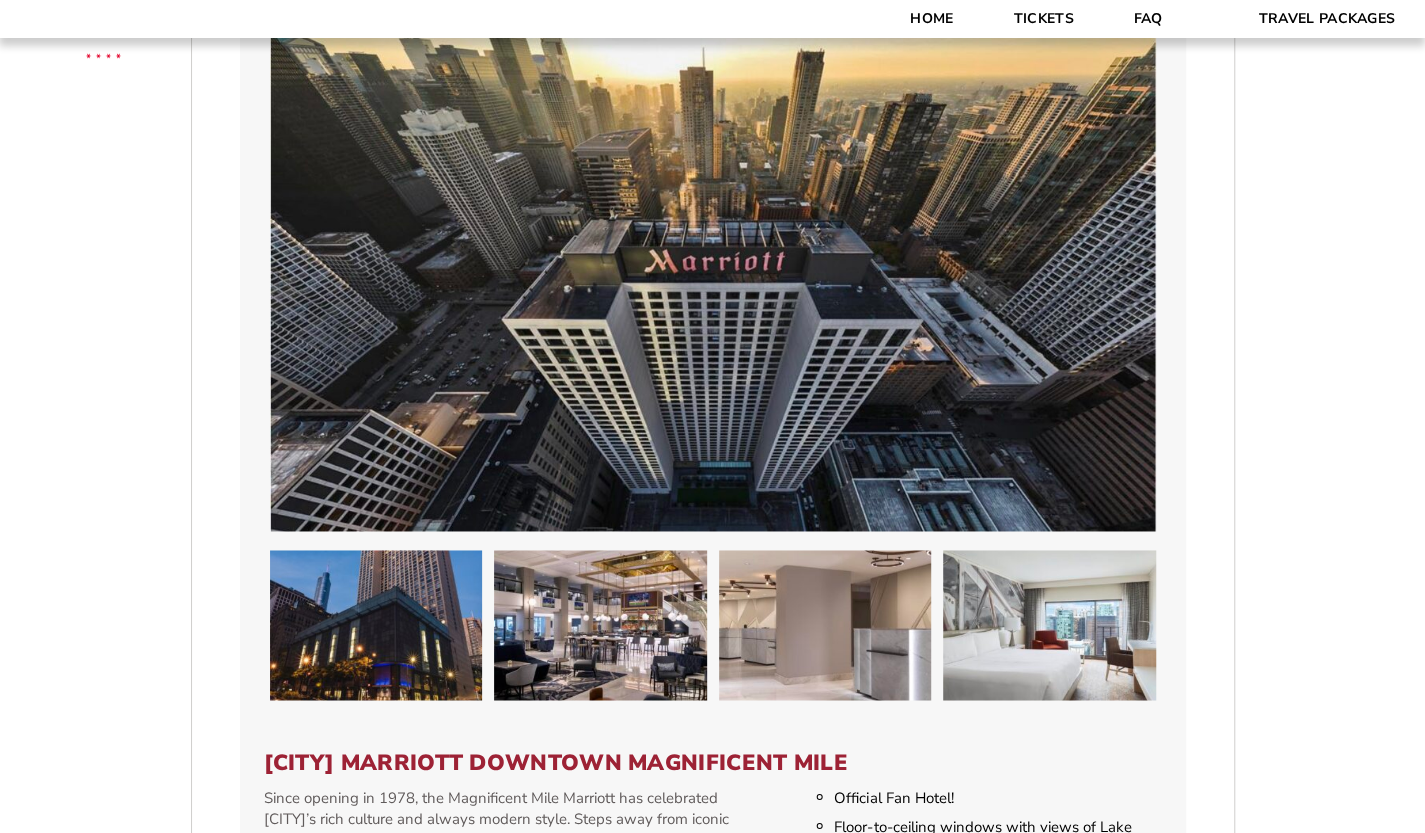 click at bounding box center (600, 625) 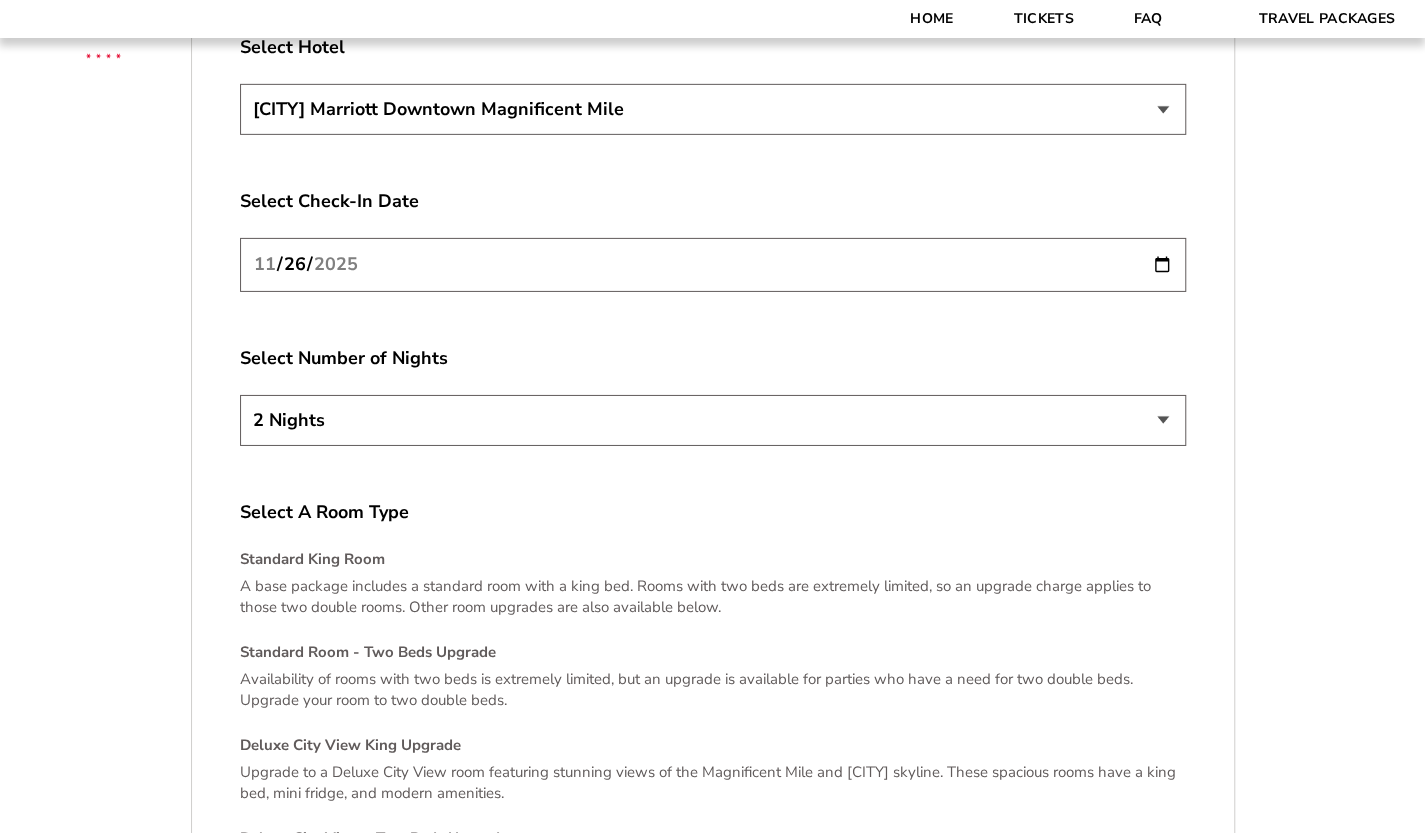 scroll, scrollTop: 3584, scrollLeft: 0, axis: vertical 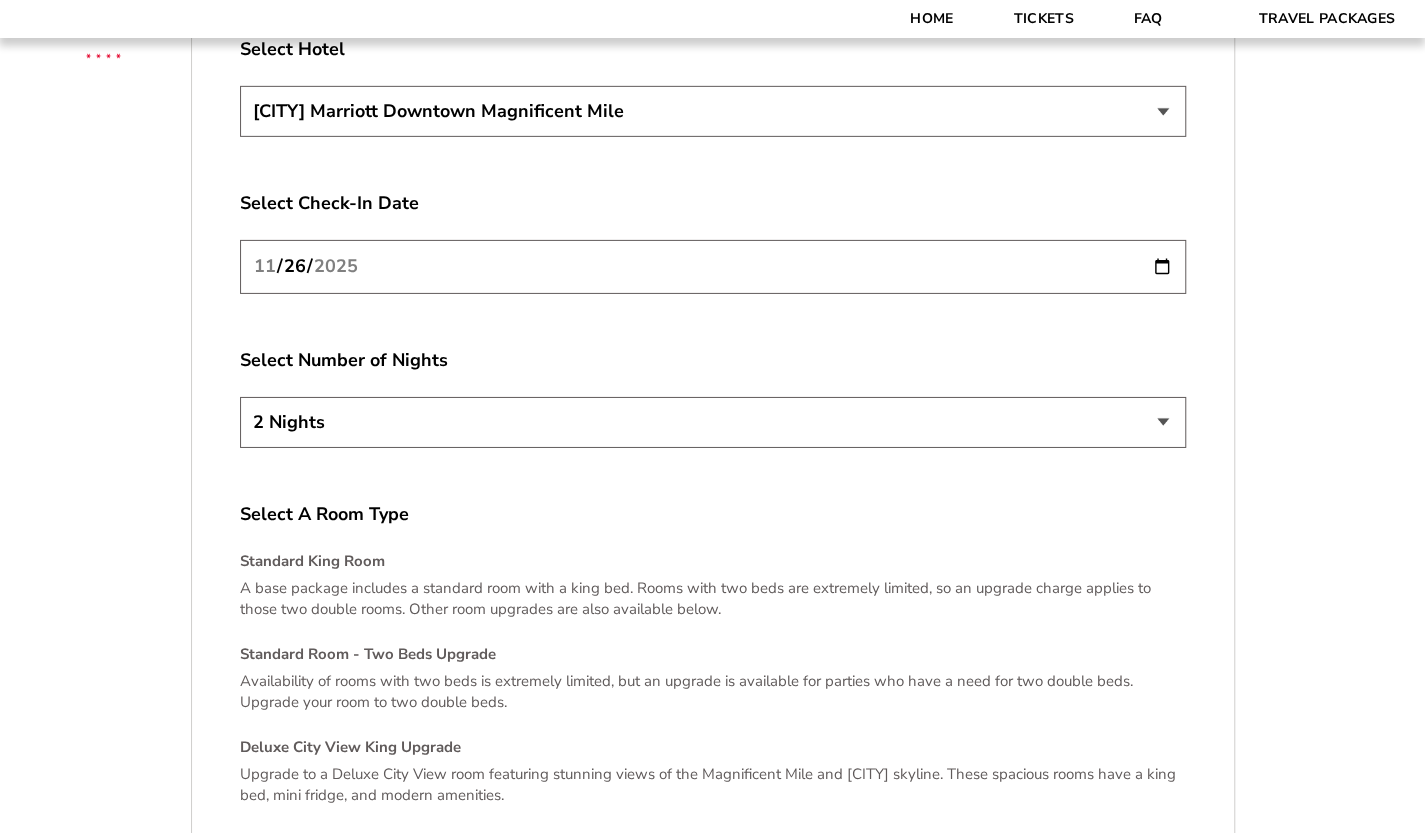 click on "[CITY] Marriott Downtown Magnificent Mile Renaissance [CITY] Downtown Hotel" at bounding box center [713, 111] 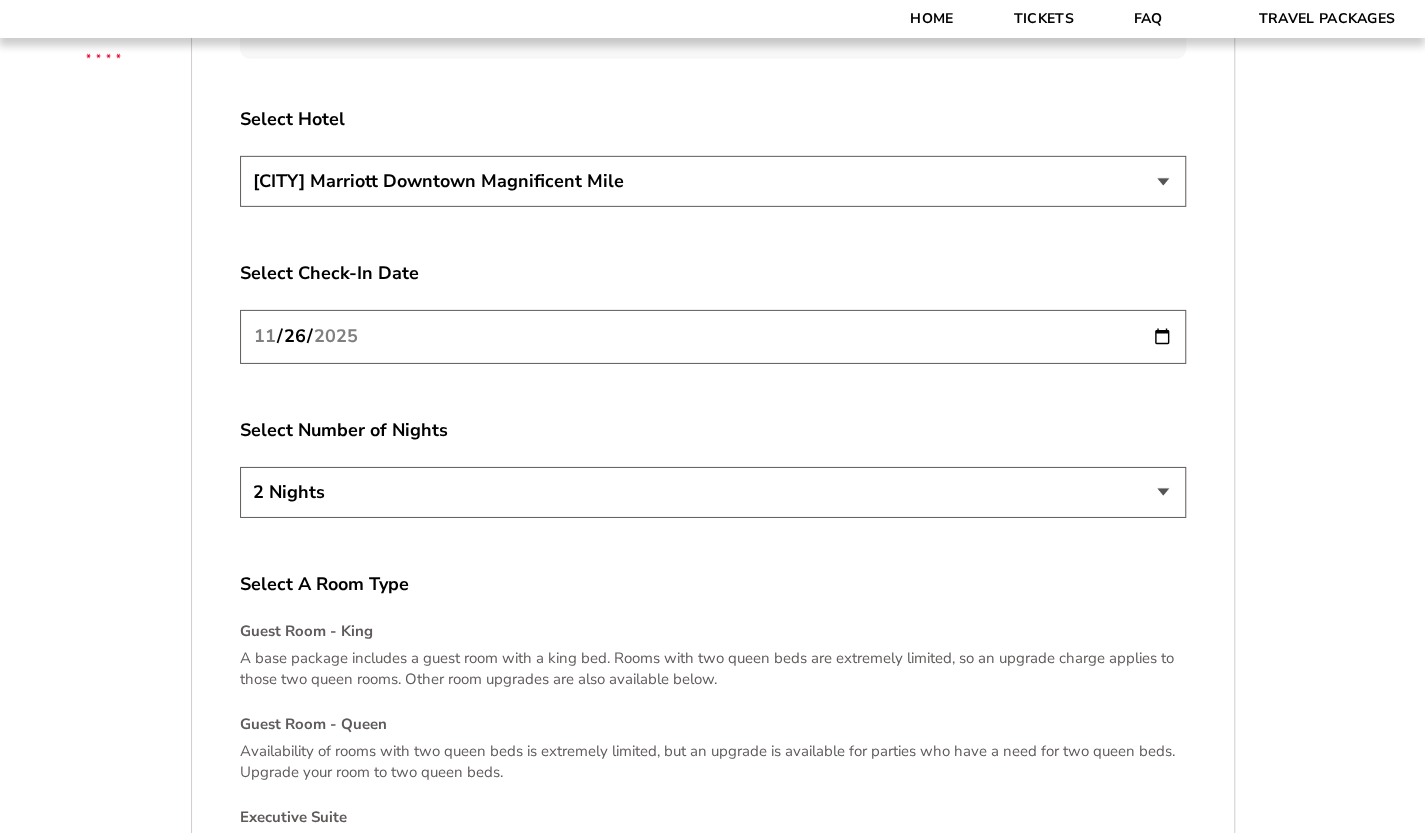 scroll, scrollTop: 3484, scrollLeft: 0, axis: vertical 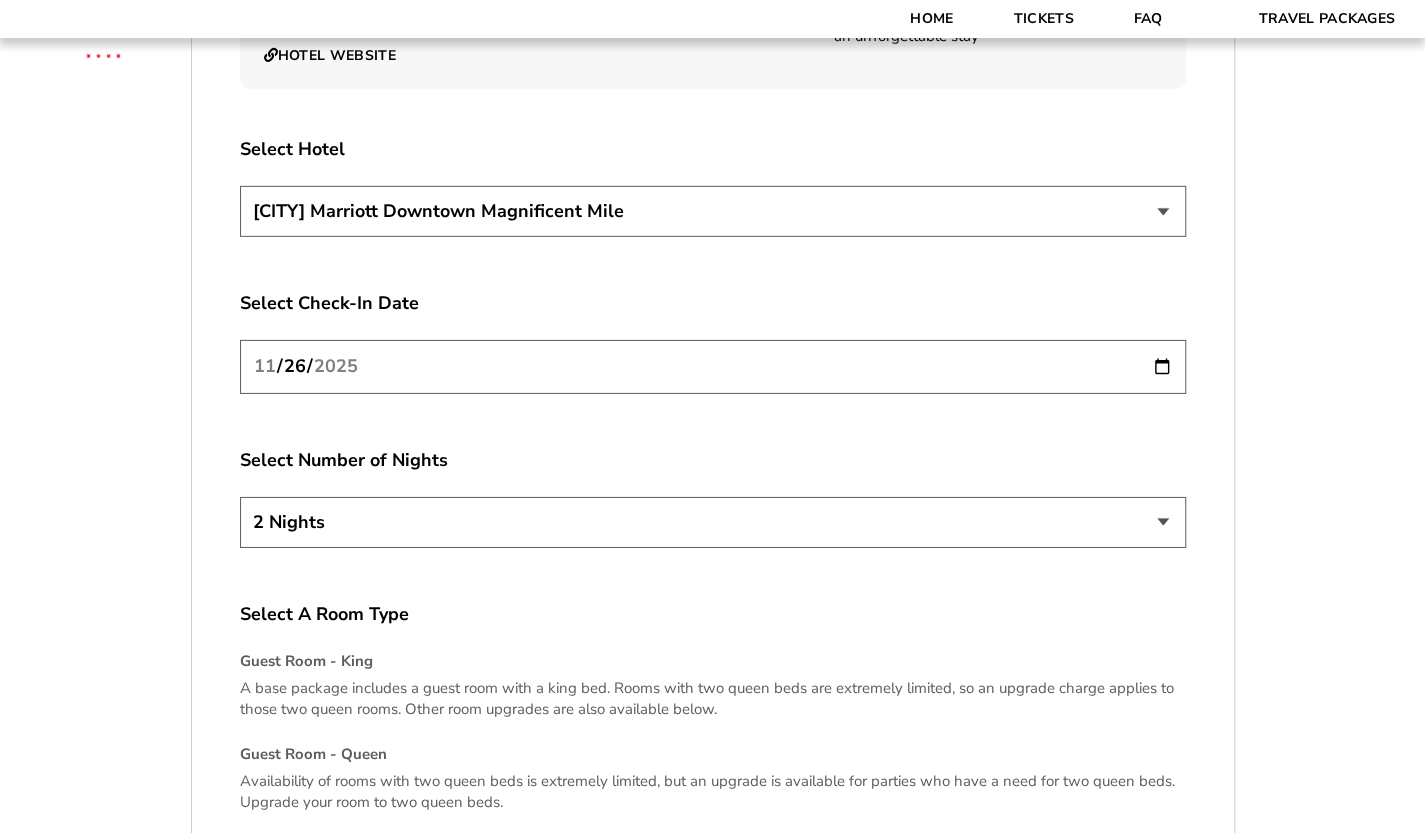 click on "2025-11-26" at bounding box center [713, 366] 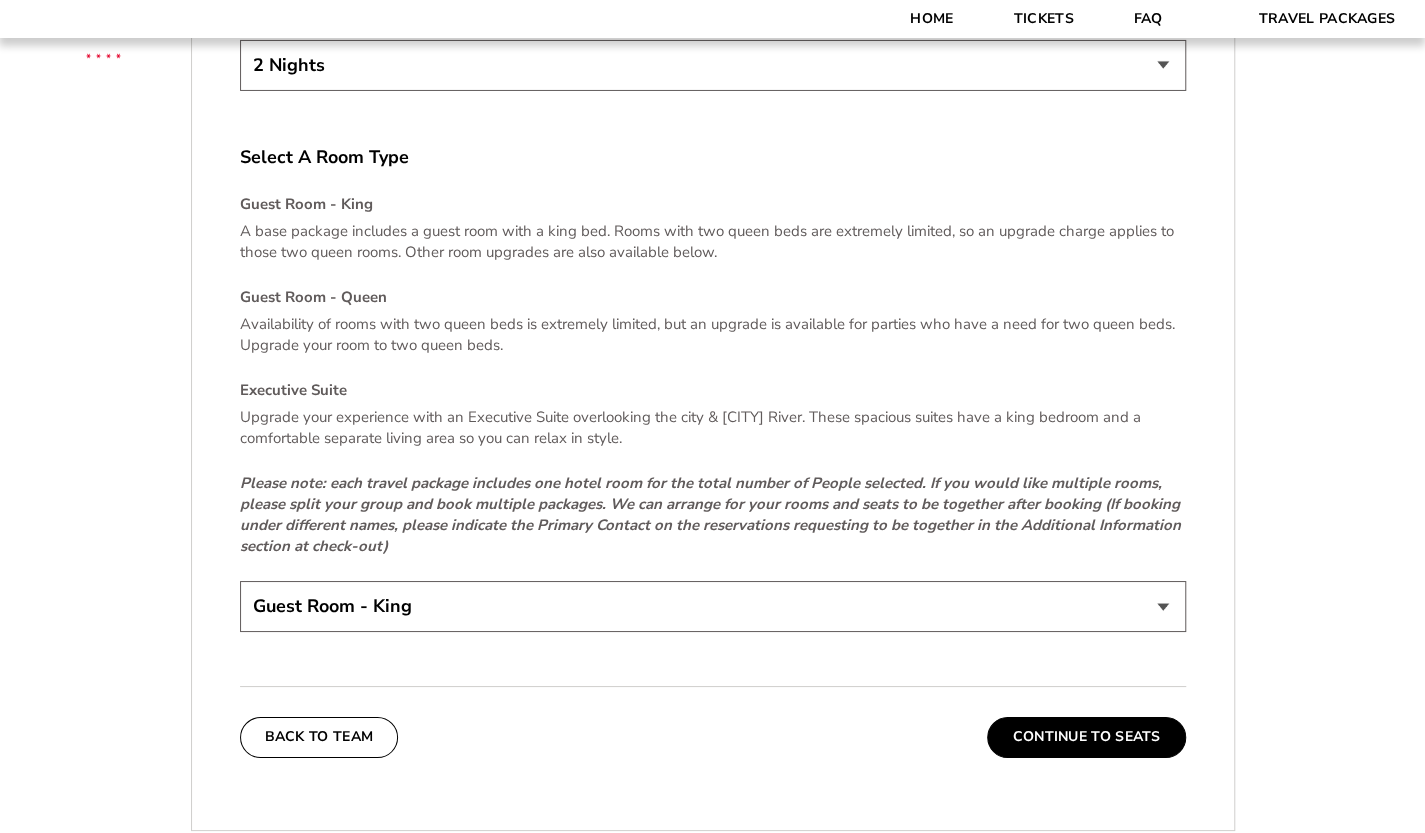 scroll, scrollTop: 3899, scrollLeft: 0, axis: vertical 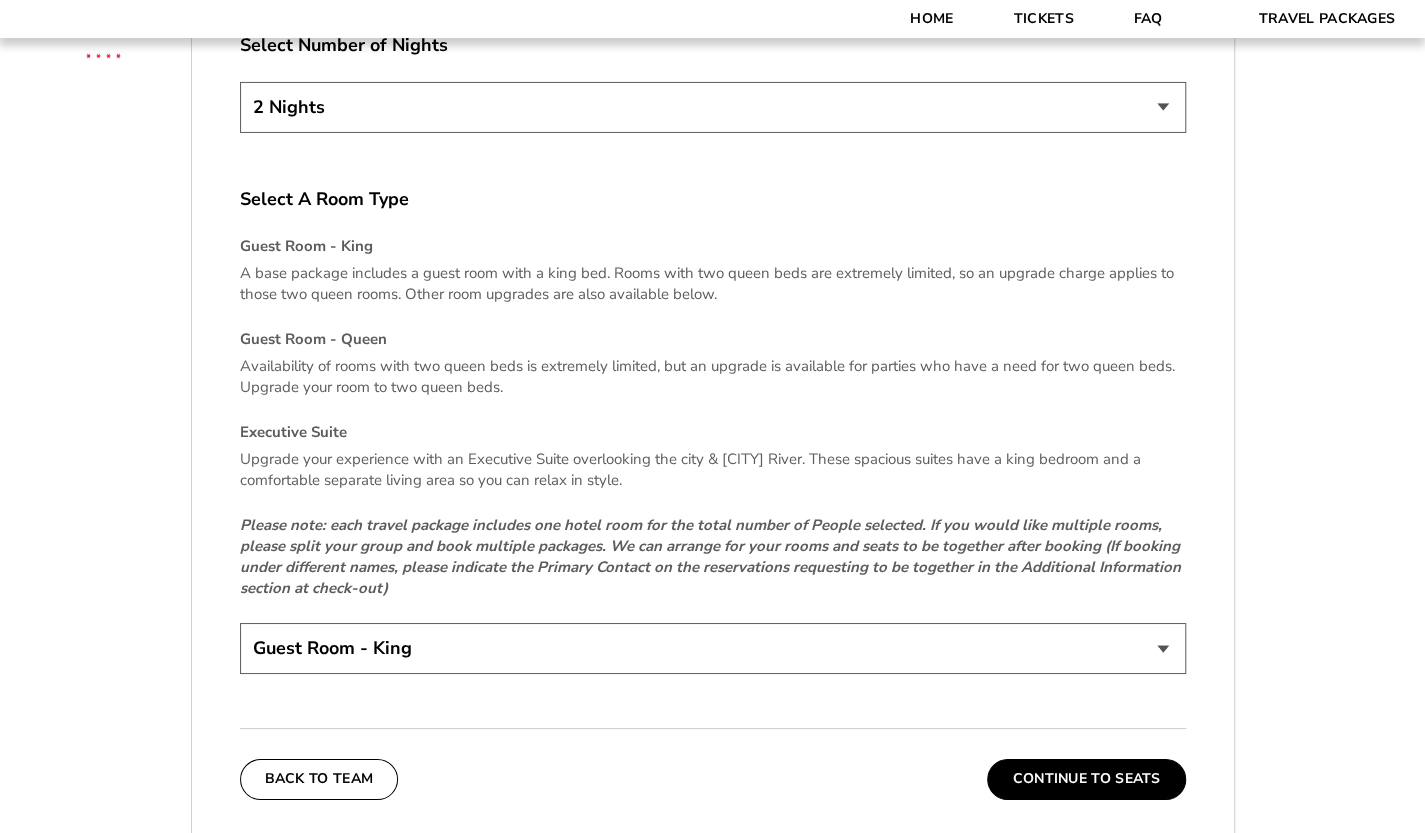click on "Guest Room - King Guest Room - Queen (+$95 per night) Executive Suite (+$315 per night)" at bounding box center (713, 648) 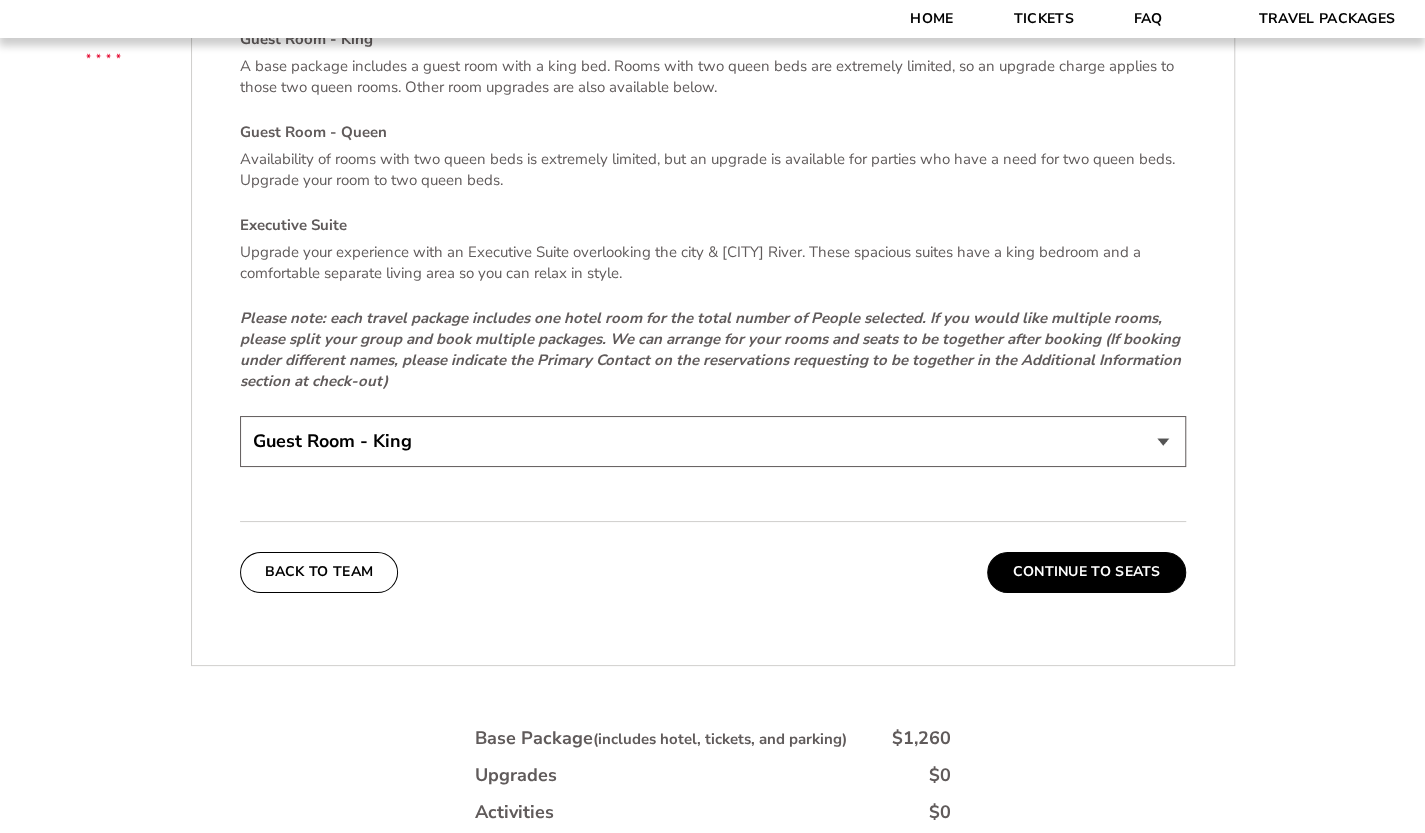 scroll, scrollTop: 4107, scrollLeft: 0, axis: vertical 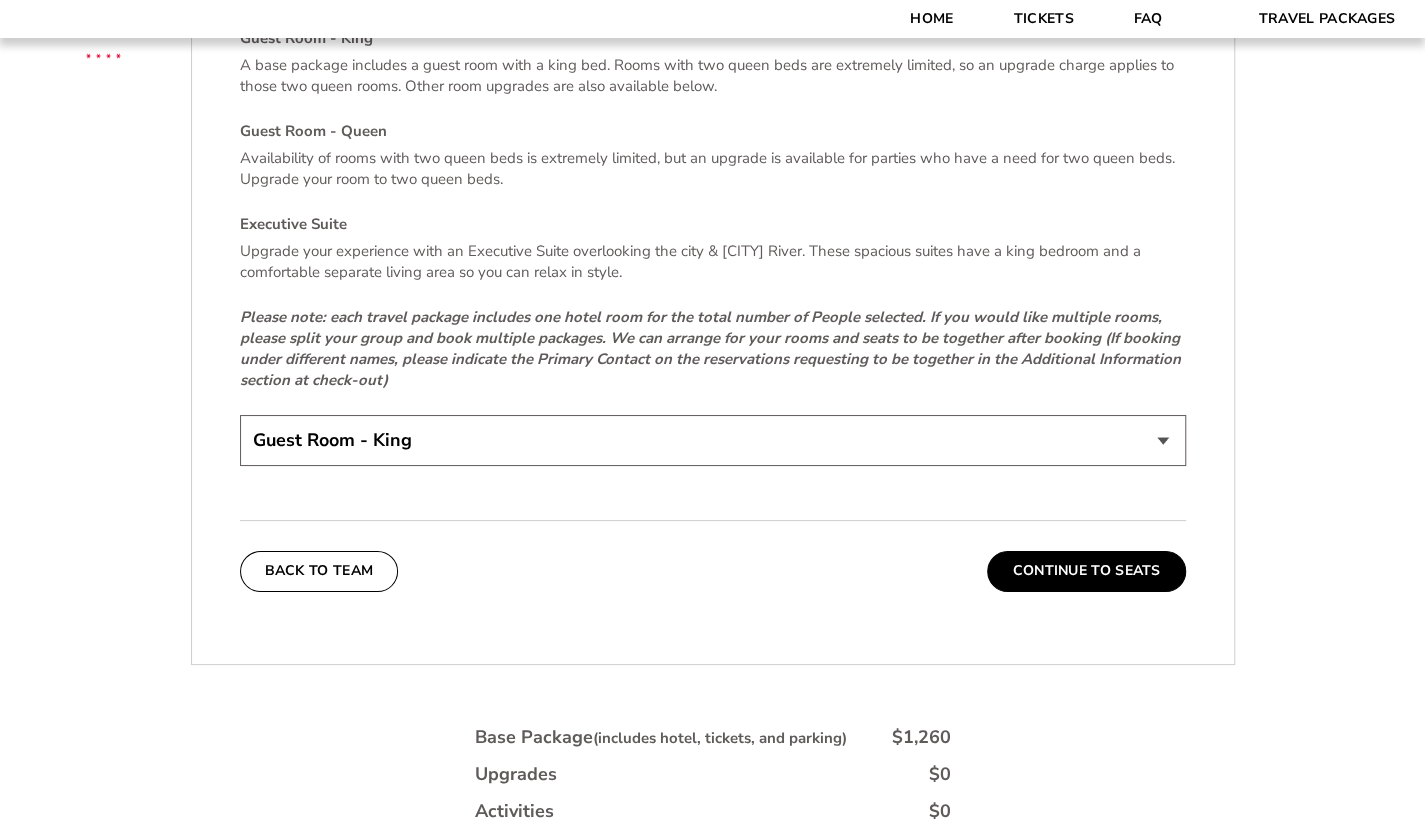click on "Guest Room - King Guest Room - Queen (+$95 per night) Executive Suite (+$315 per night)" at bounding box center [713, 440] 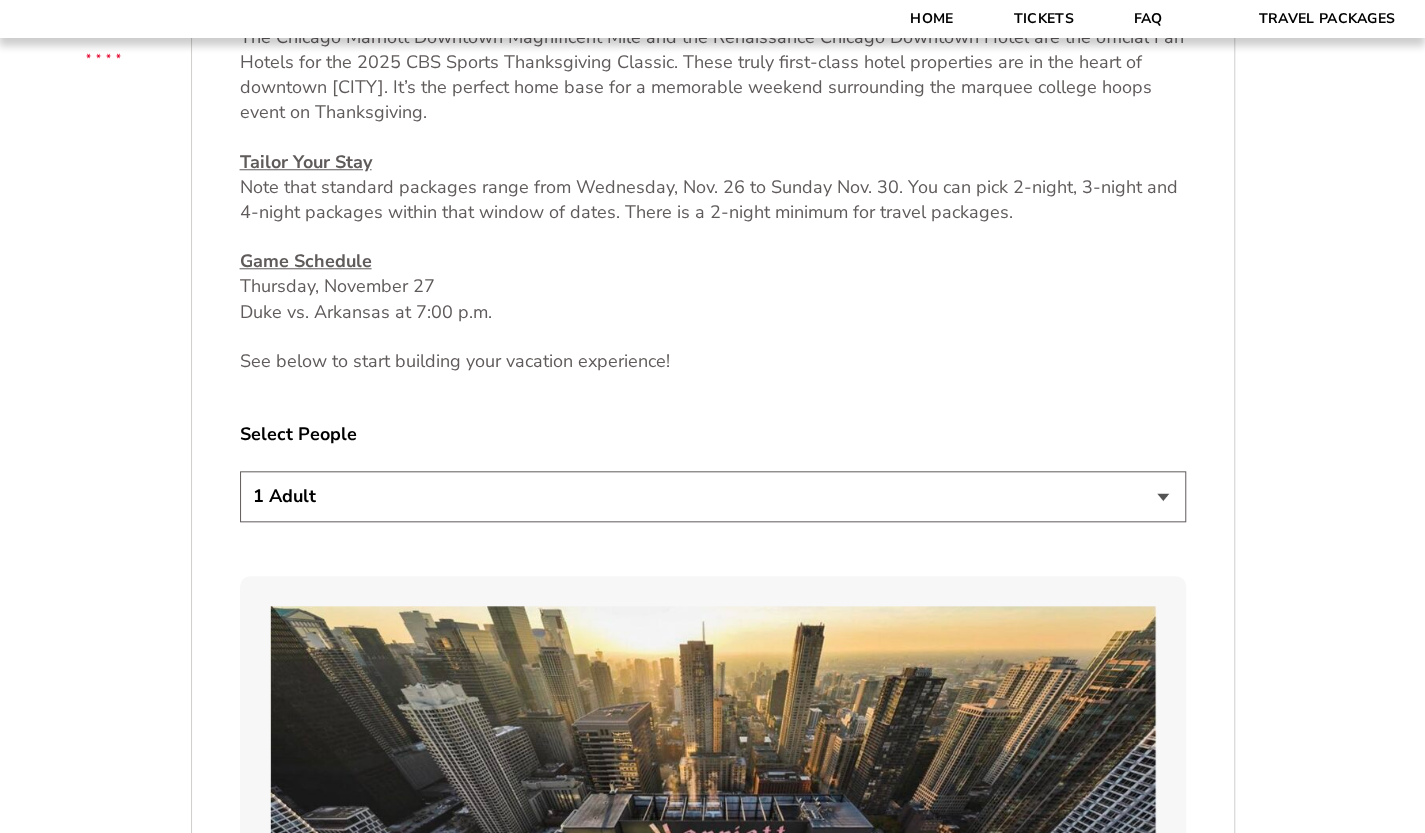 scroll, scrollTop: 911, scrollLeft: 0, axis: vertical 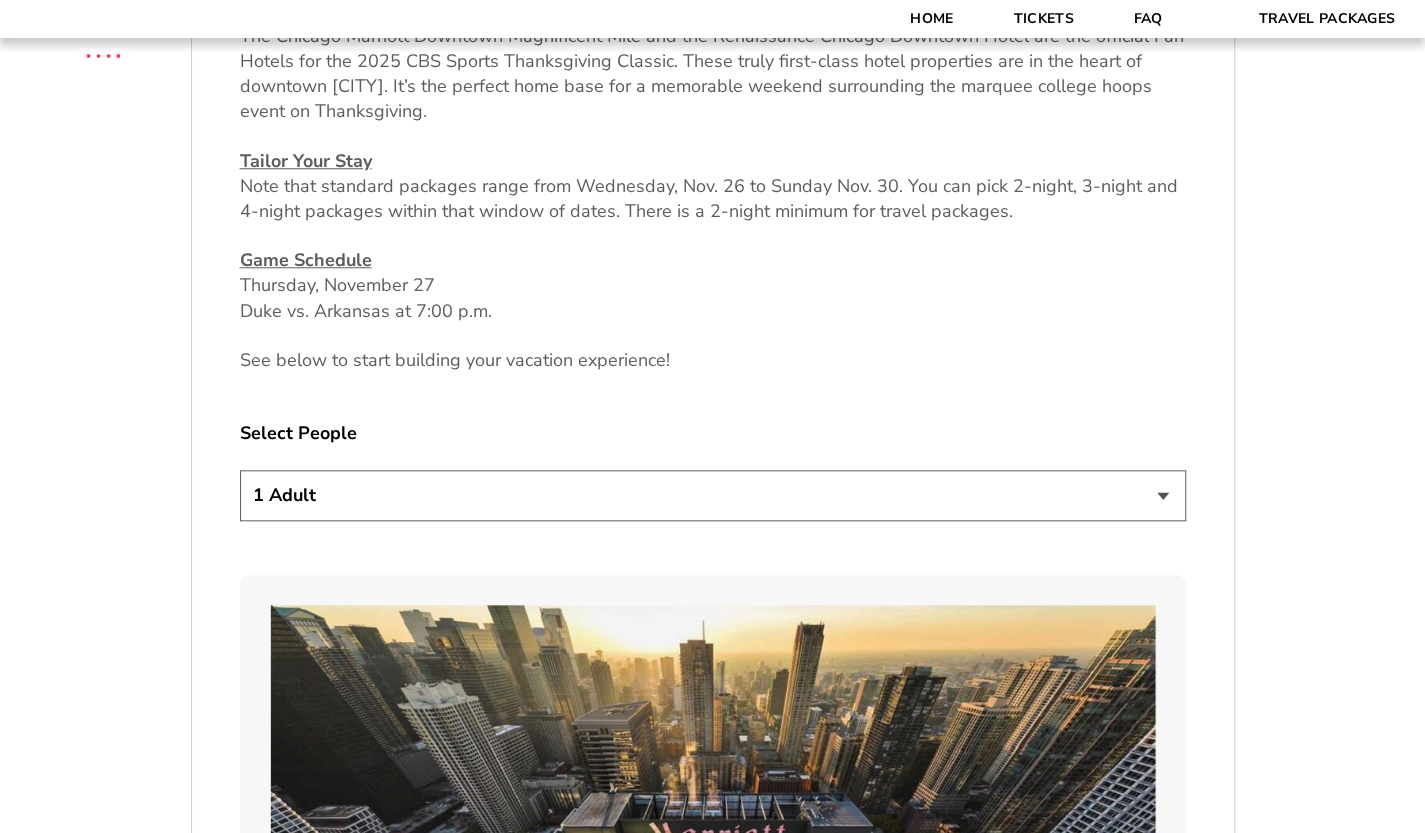 click on "1 Adult
2 Adults
3 Adults
4 Adults
2 Adults + 1 Child
2 Adults + 2 Children
2 Adults + 3 Children" at bounding box center [713, 495] 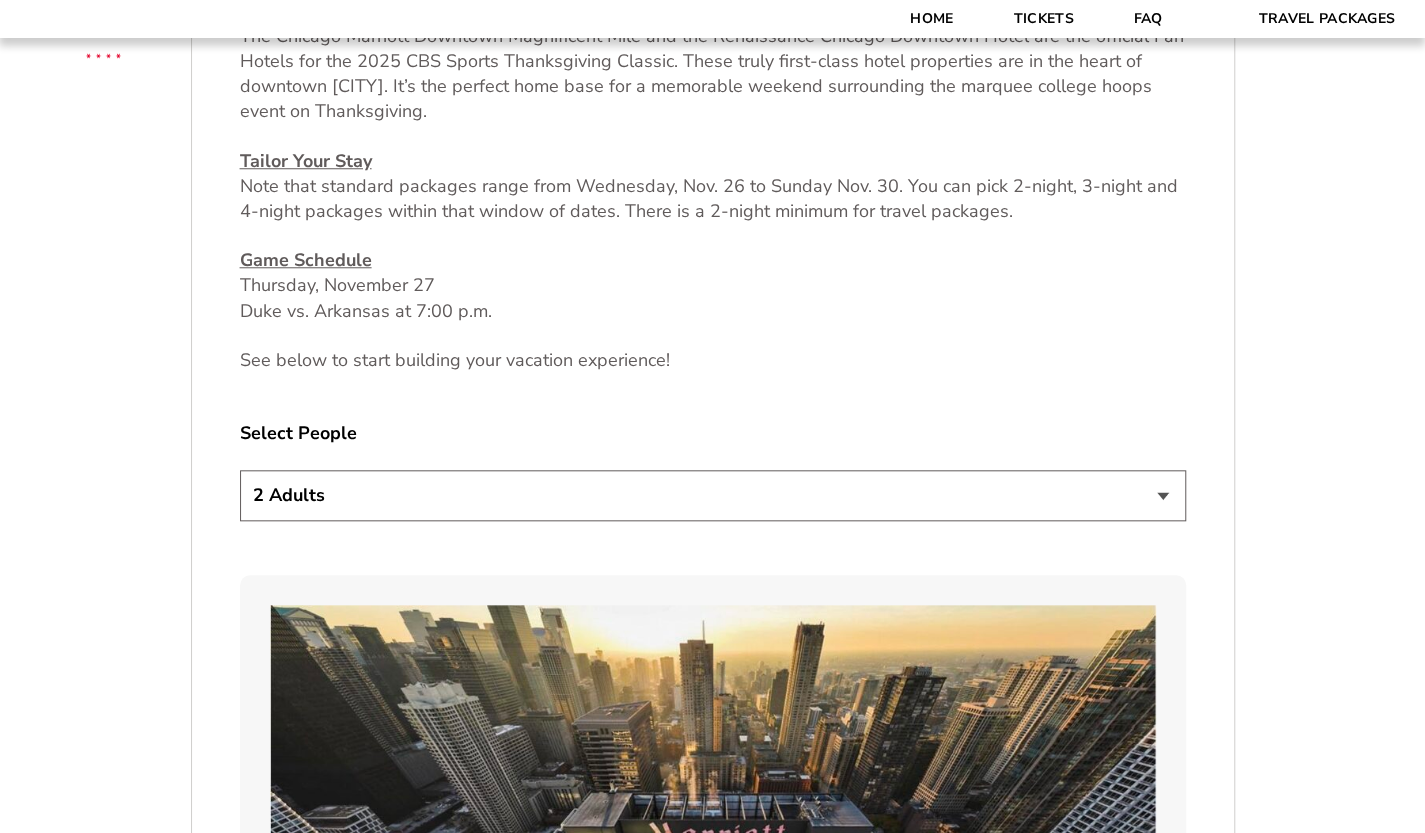 click on "1 Adult
2 Adults
3 Adults
4 Adults
2 Adults + 1 Child
2 Adults + 2 Children
2 Adults + 3 Children" at bounding box center [713, 495] 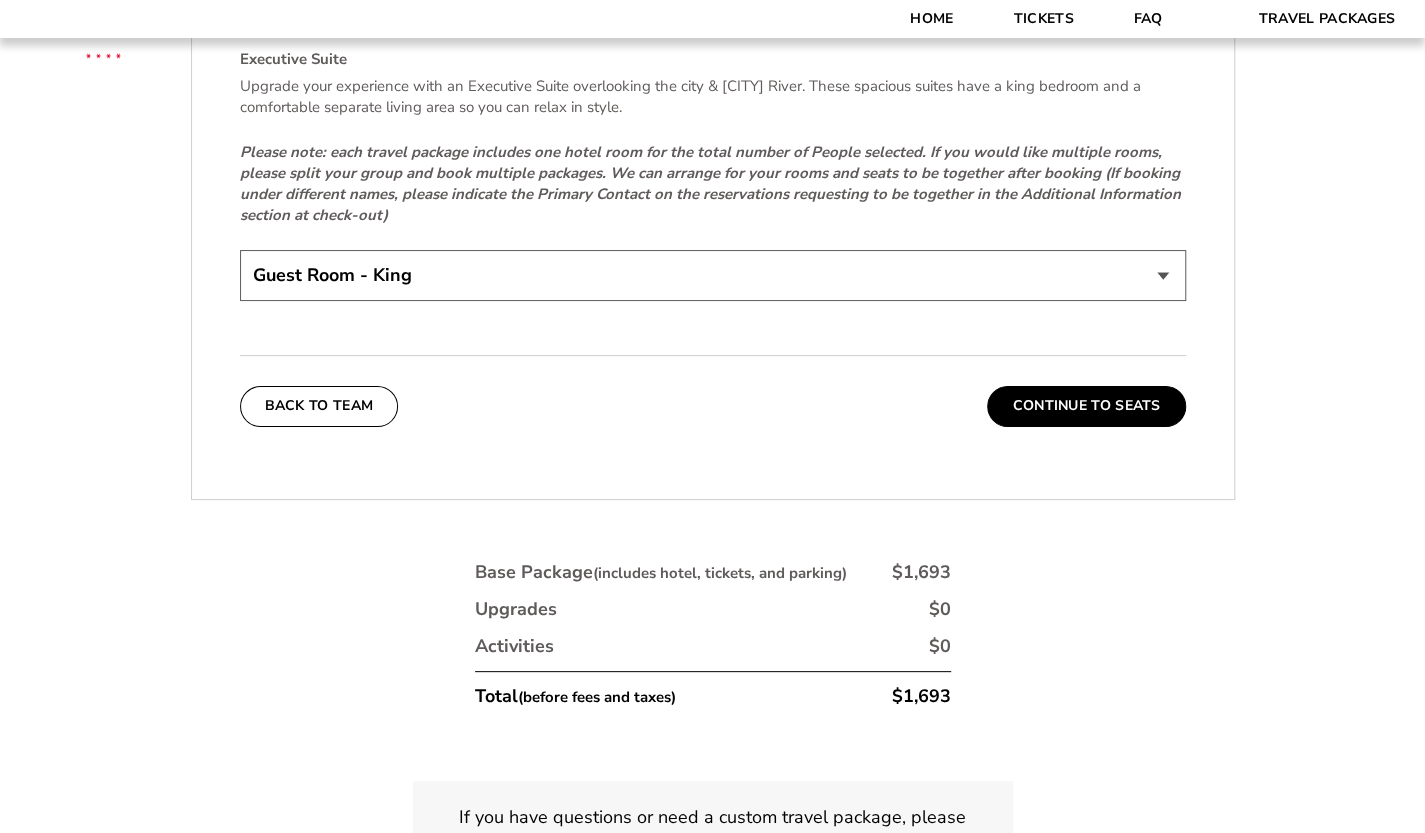 scroll, scrollTop: 4365, scrollLeft: 0, axis: vertical 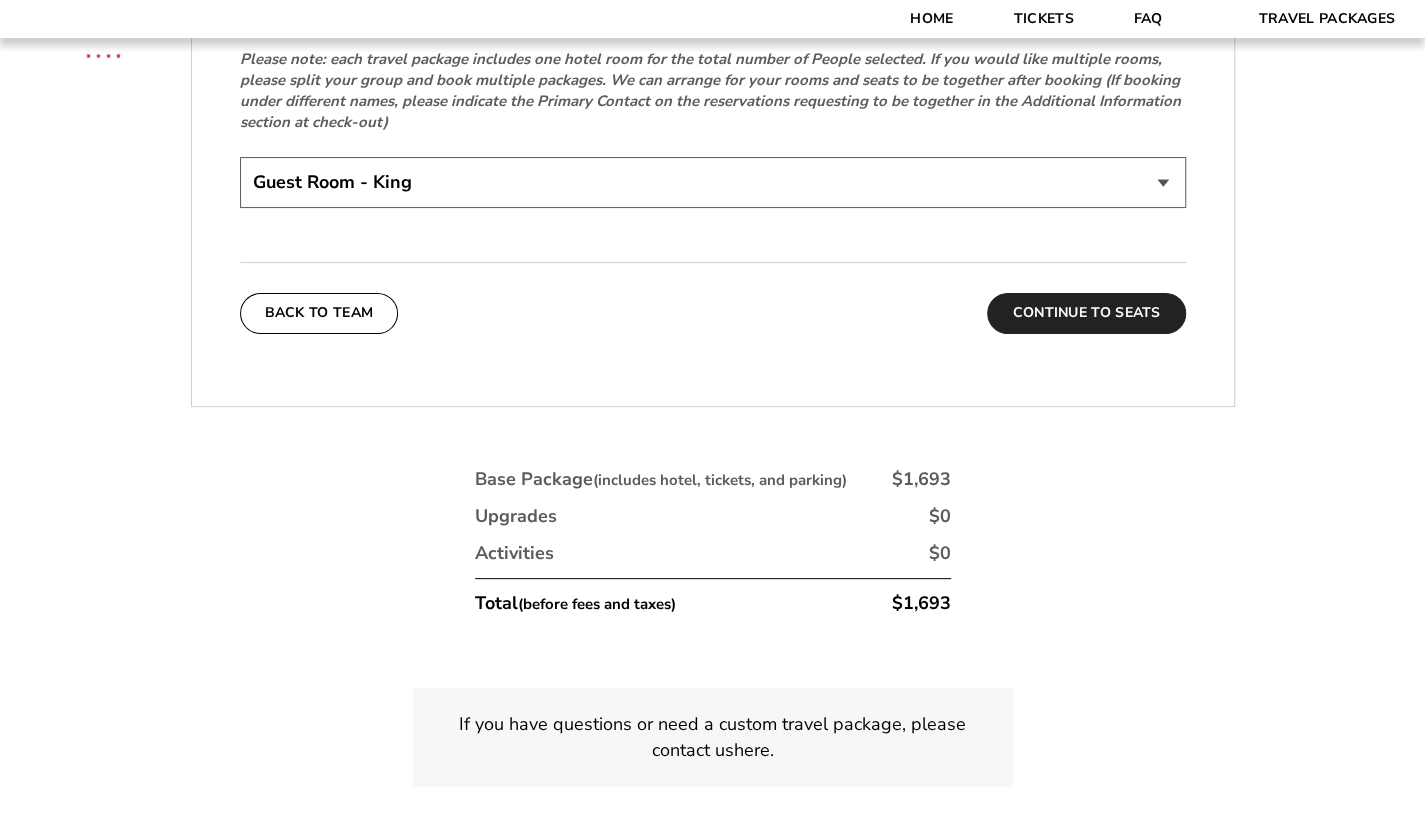 click on "Continue To Seats" at bounding box center (1086, 313) 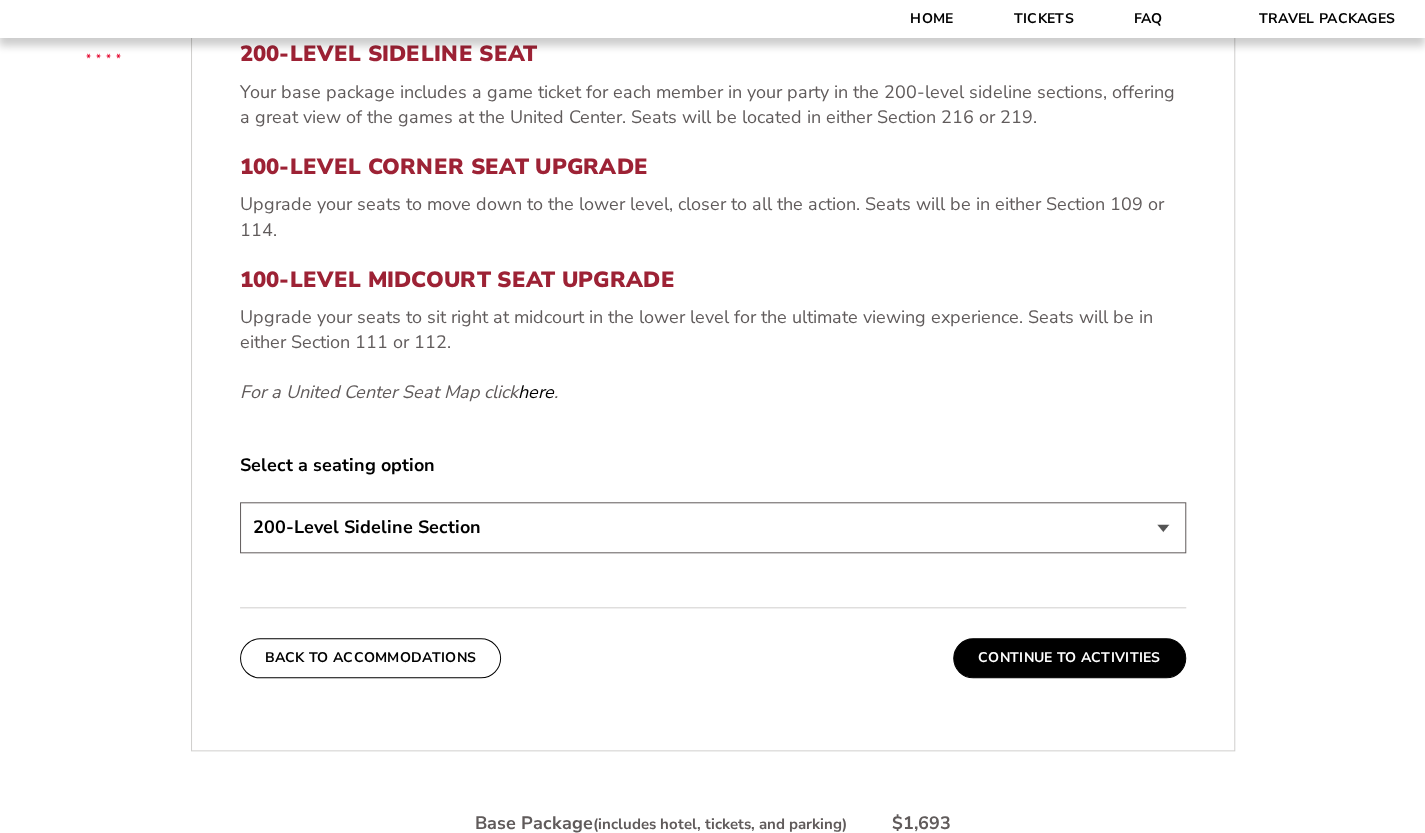 scroll, scrollTop: 694, scrollLeft: 0, axis: vertical 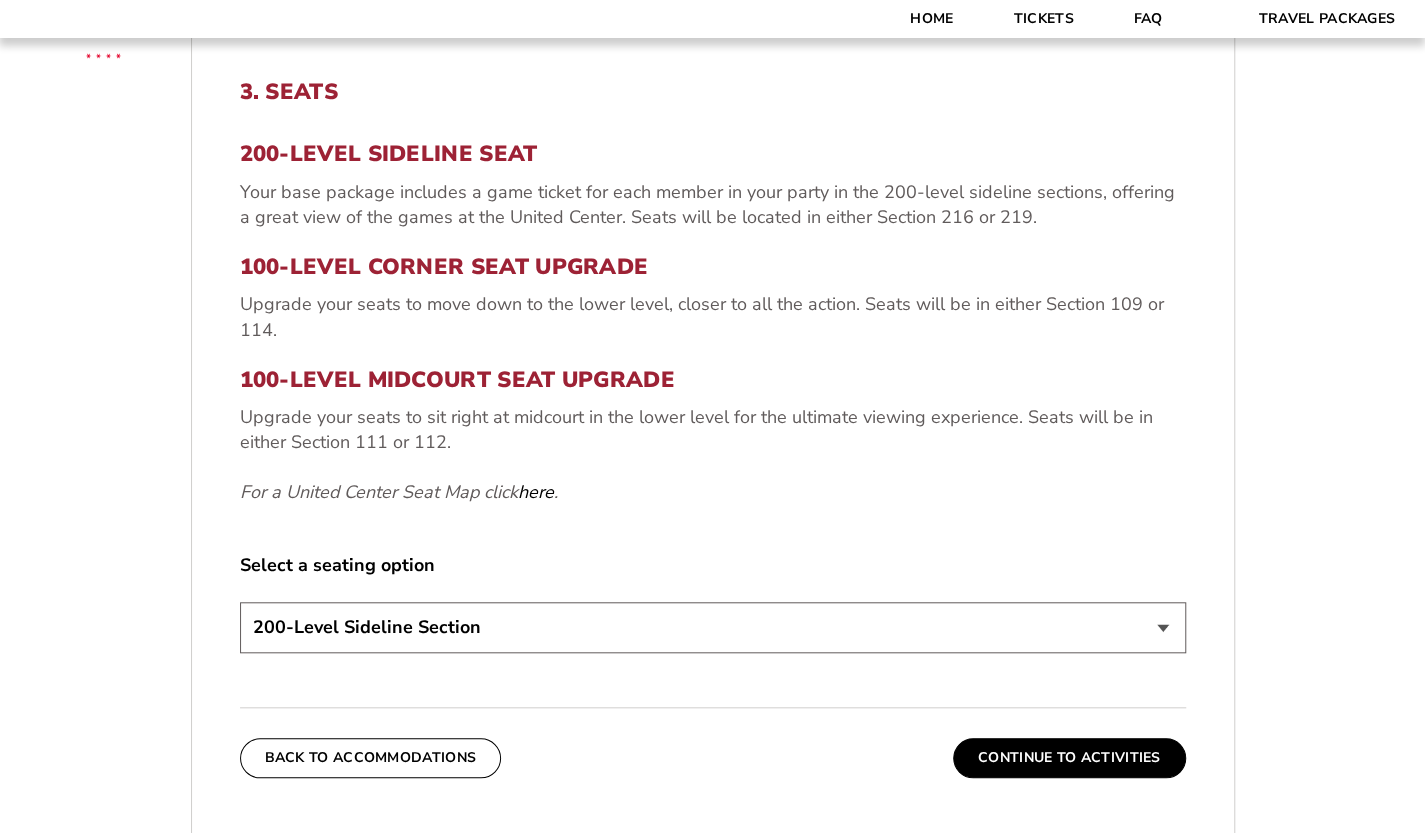 click on "200-Level Sideline Section
100-Level Corner Seat Upgrade (+$80 per person)
100-Level Midcourt Seat Upgrade (+$195 per person)" at bounding box center [713, 627] 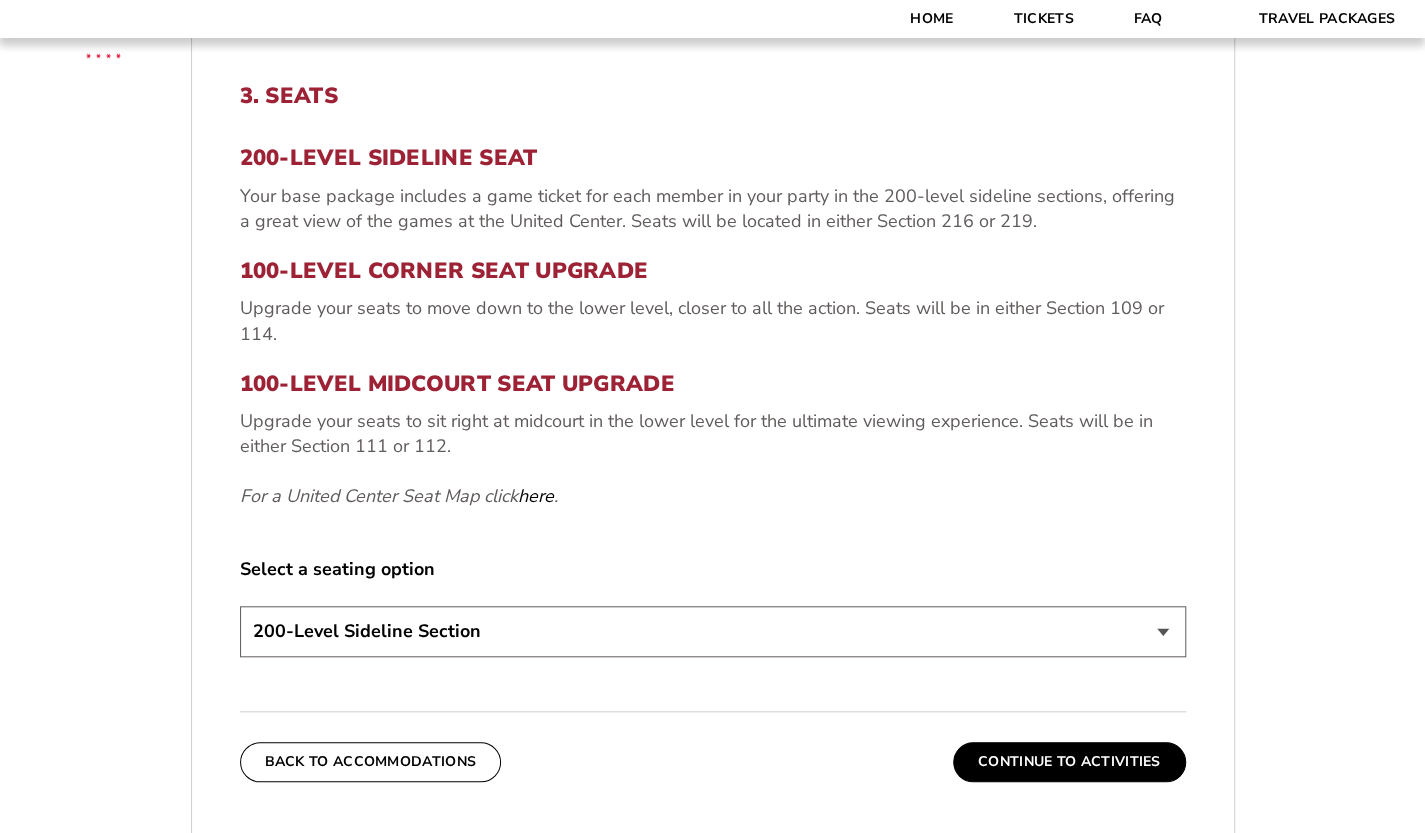 click on "200-Level Sideline Section
100-Level Corner Seat Upgrade (+$80 per person)
100-Level Midcourt Seat Upgrade (+$195 per person)" at bounding box center (713, 631) 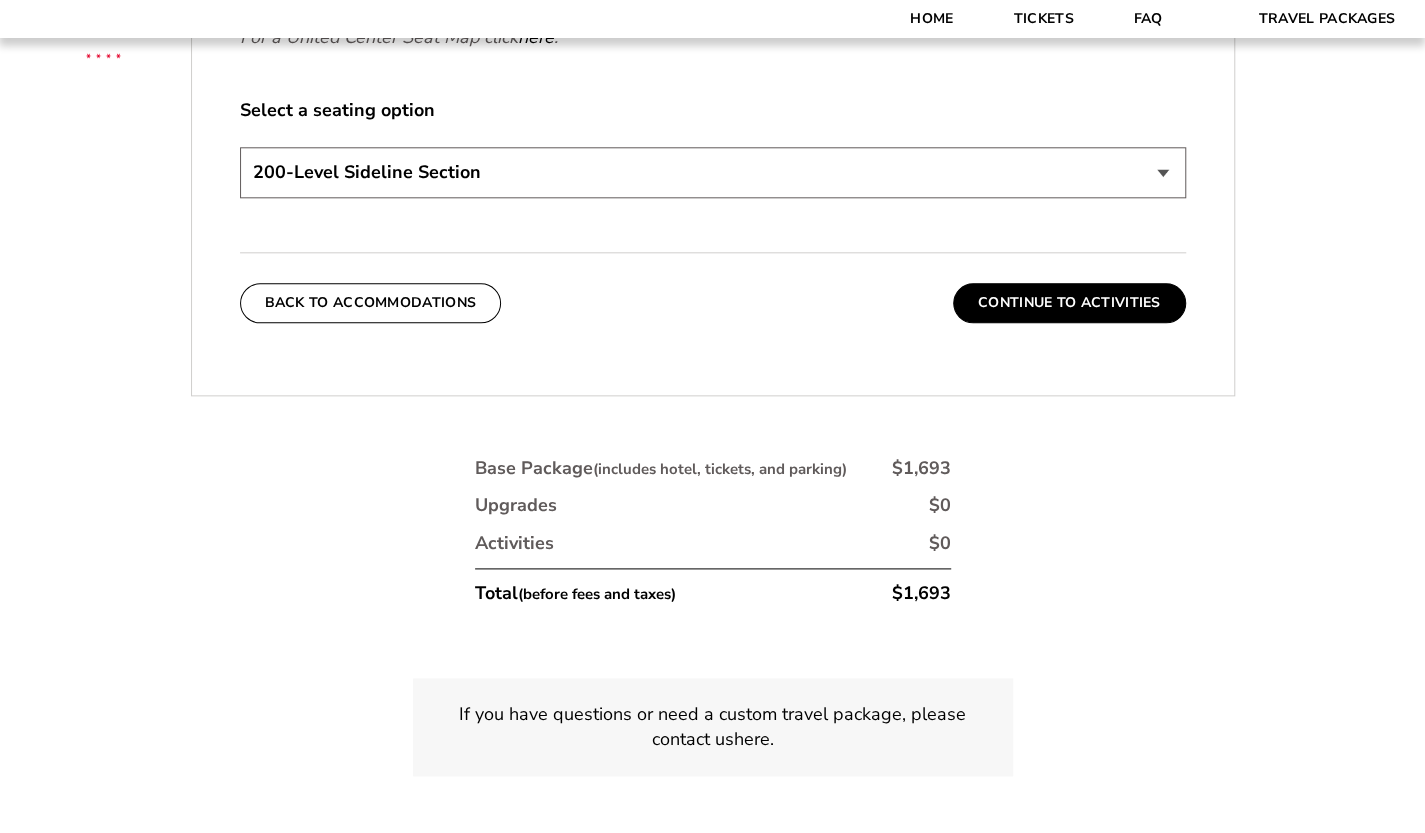 scroll, scrollTop: 1214, scrollLeft: 0, axis: vertical 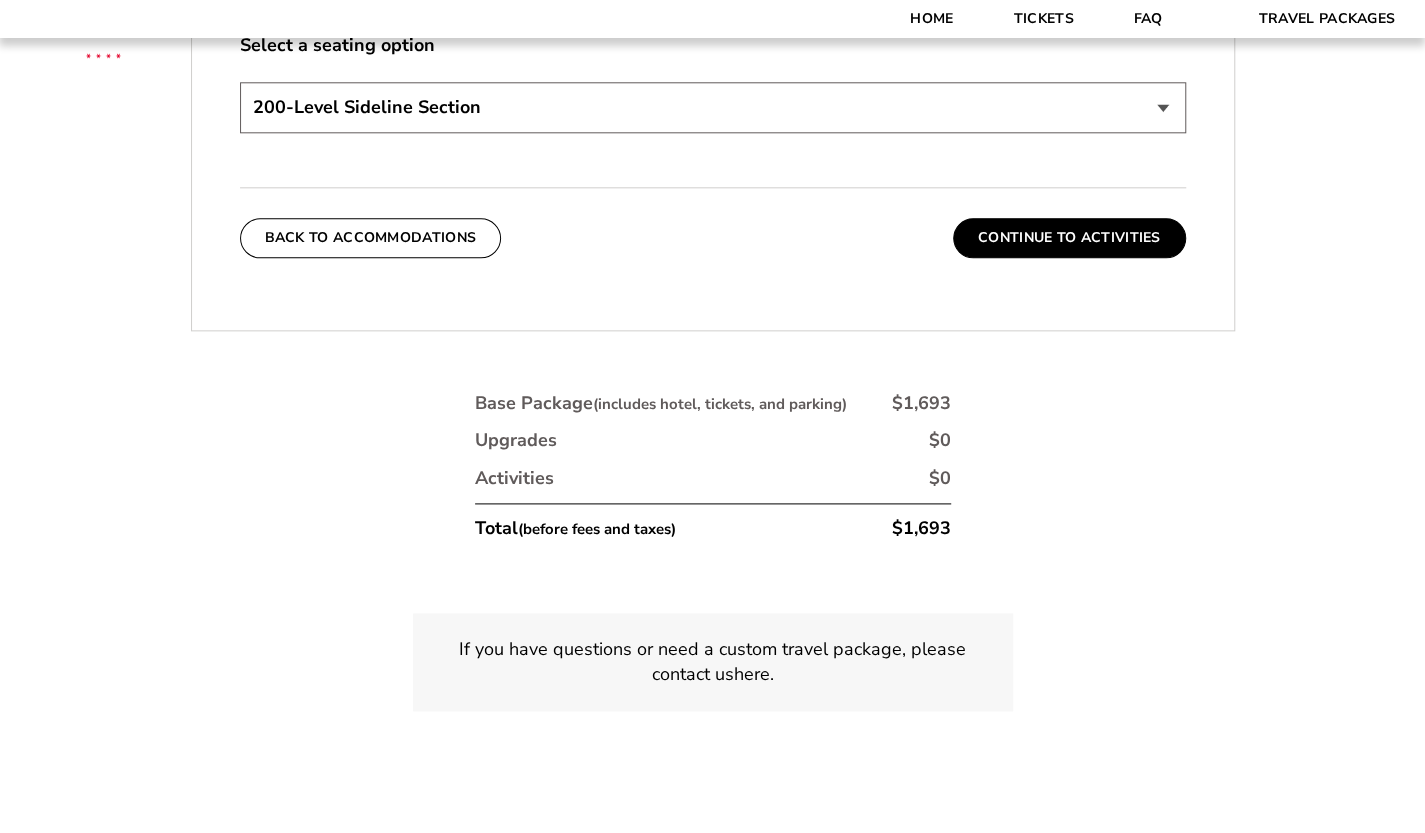 click on "200-Level Sideline Section
100-Level Corner Seat Upgrade (+$80 per person)
100-Level Midcourt Seat Upgrade (+$195 per person)" at bounding box center (713, 107) 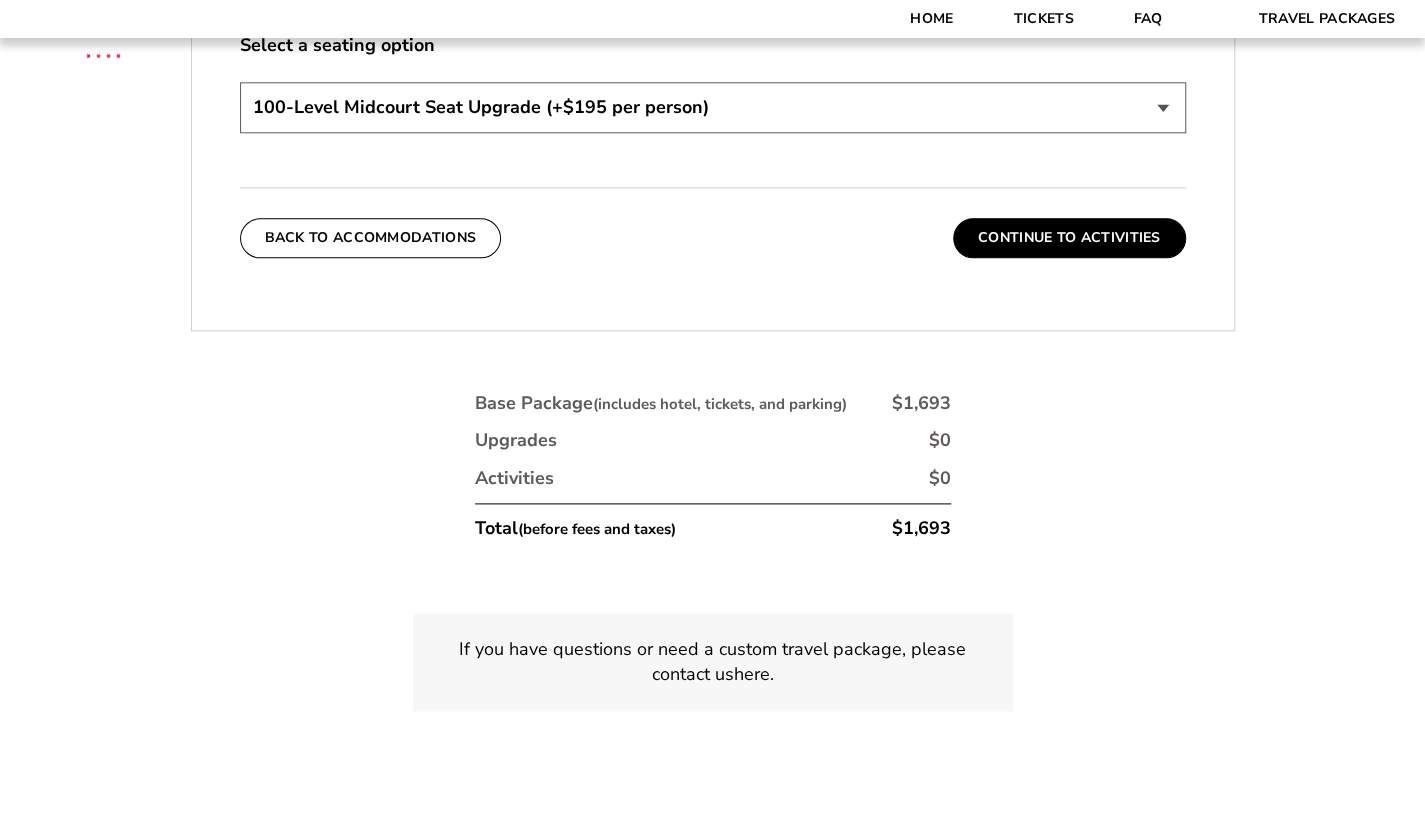 click on "200-Level Sideline Section
100-Level Corner Seat Upgrade (+$80 per person)
100-Level Midcourt Seat Upgrade (+$195 per person)" at bounding box center (713, 107) 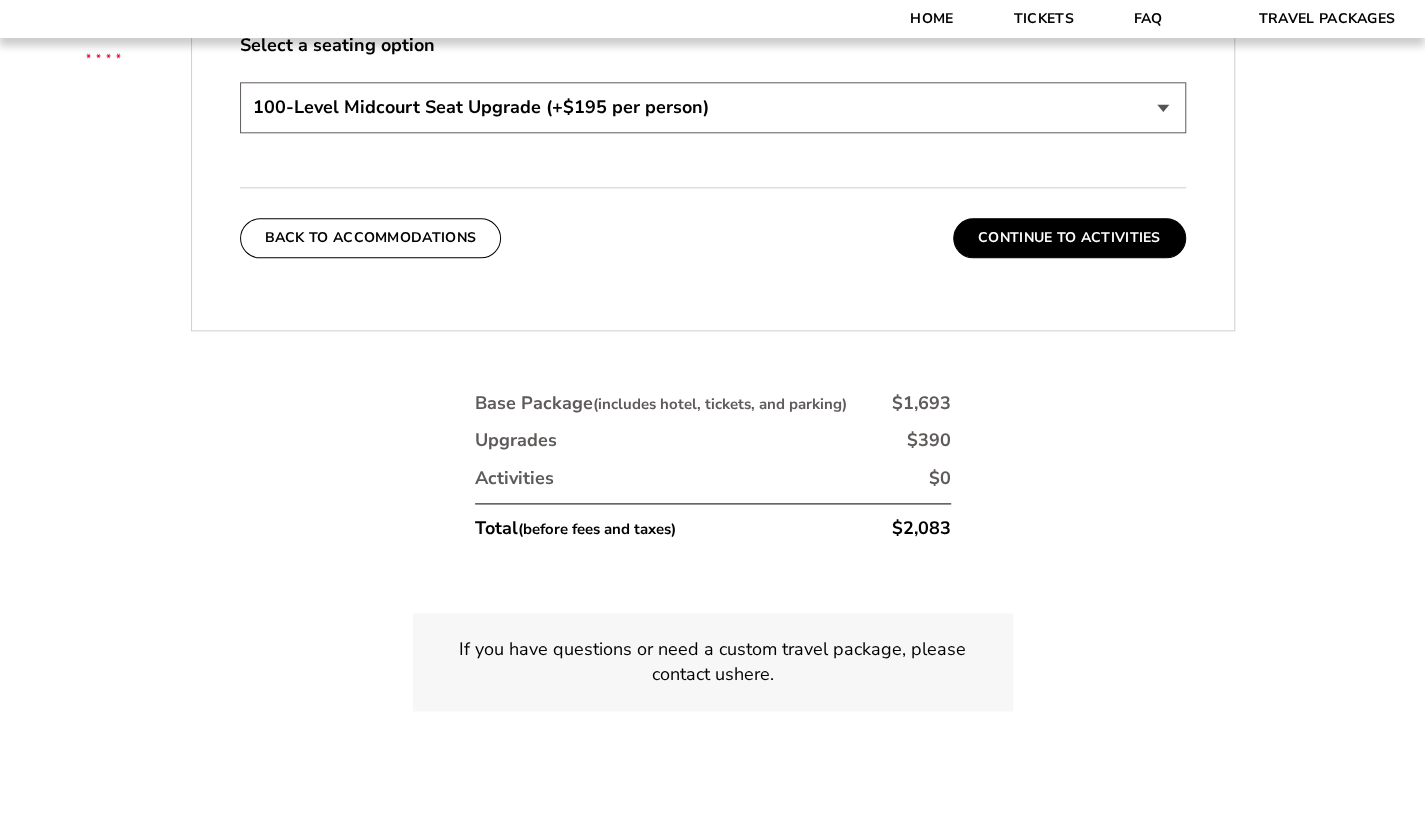 click on "200-Level Sideline Section
100-Level Corner Seat Upgrade (+$80 per person)
100-Level Midcourt Seat Upgrade (+$195 per person)" at bounding box center (713, 107) 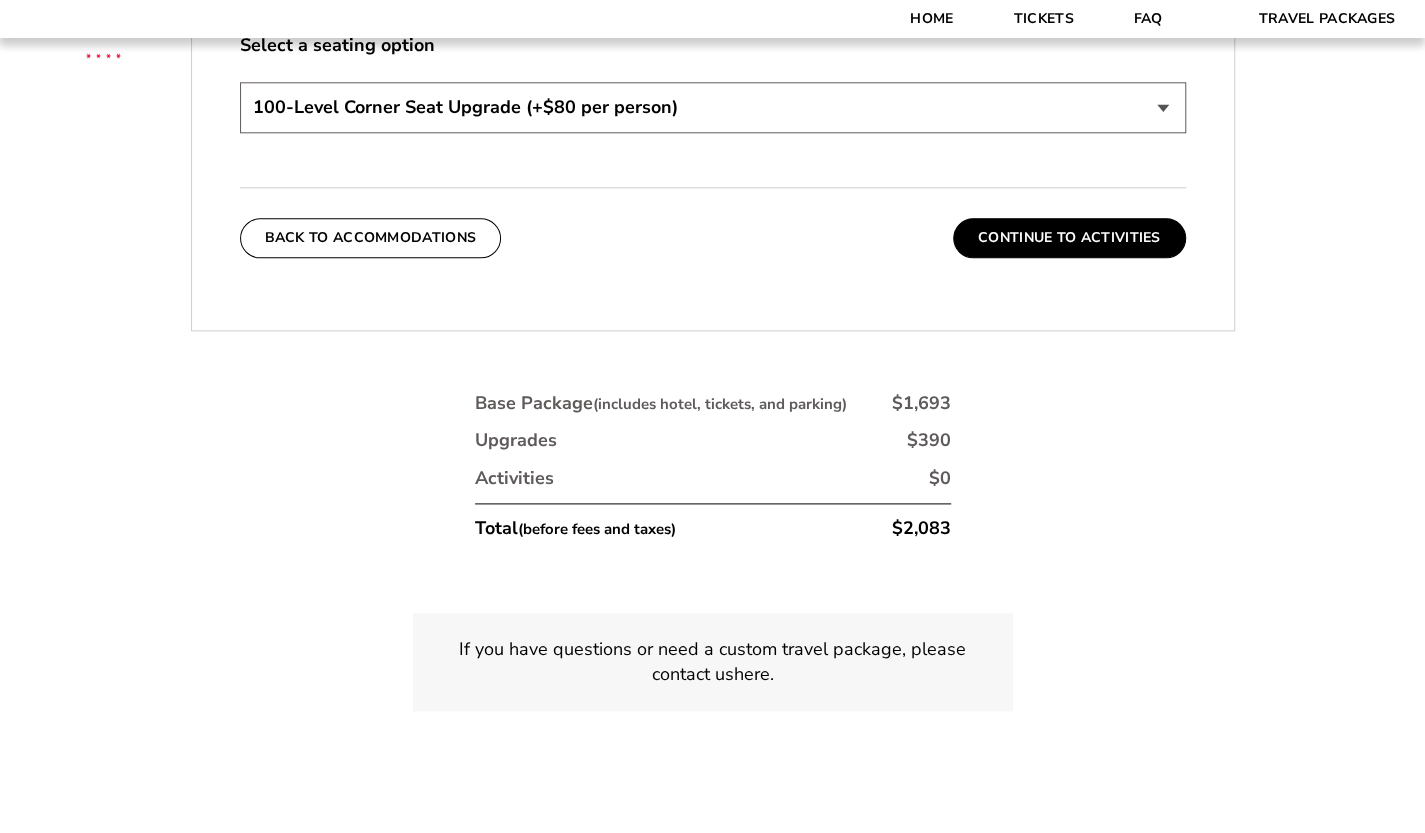 click on "200-Level Sideline Section
100-Level Corner Seat Upgrade (+$80 per person)
100-Level Midcourt Seat Upgrade (+$195 per person)" at bounding box center (713, 107) 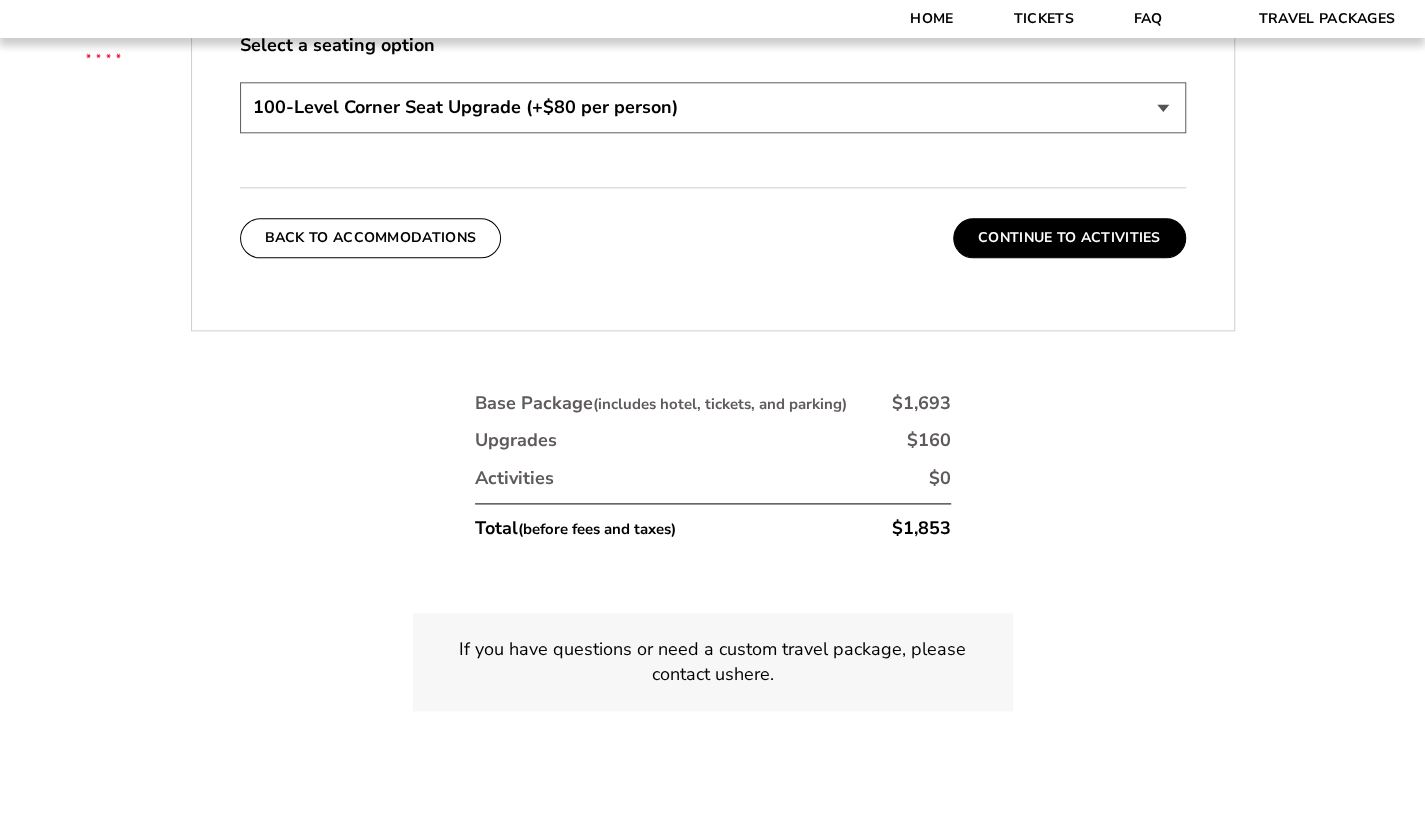click on "200-Level Sideline Section
100-Level Corner Seat Upgrade (+$80 per person)
100-Level Midcourt Seat Upgrade (+$195 per person)" at bounding box center [713, 107] 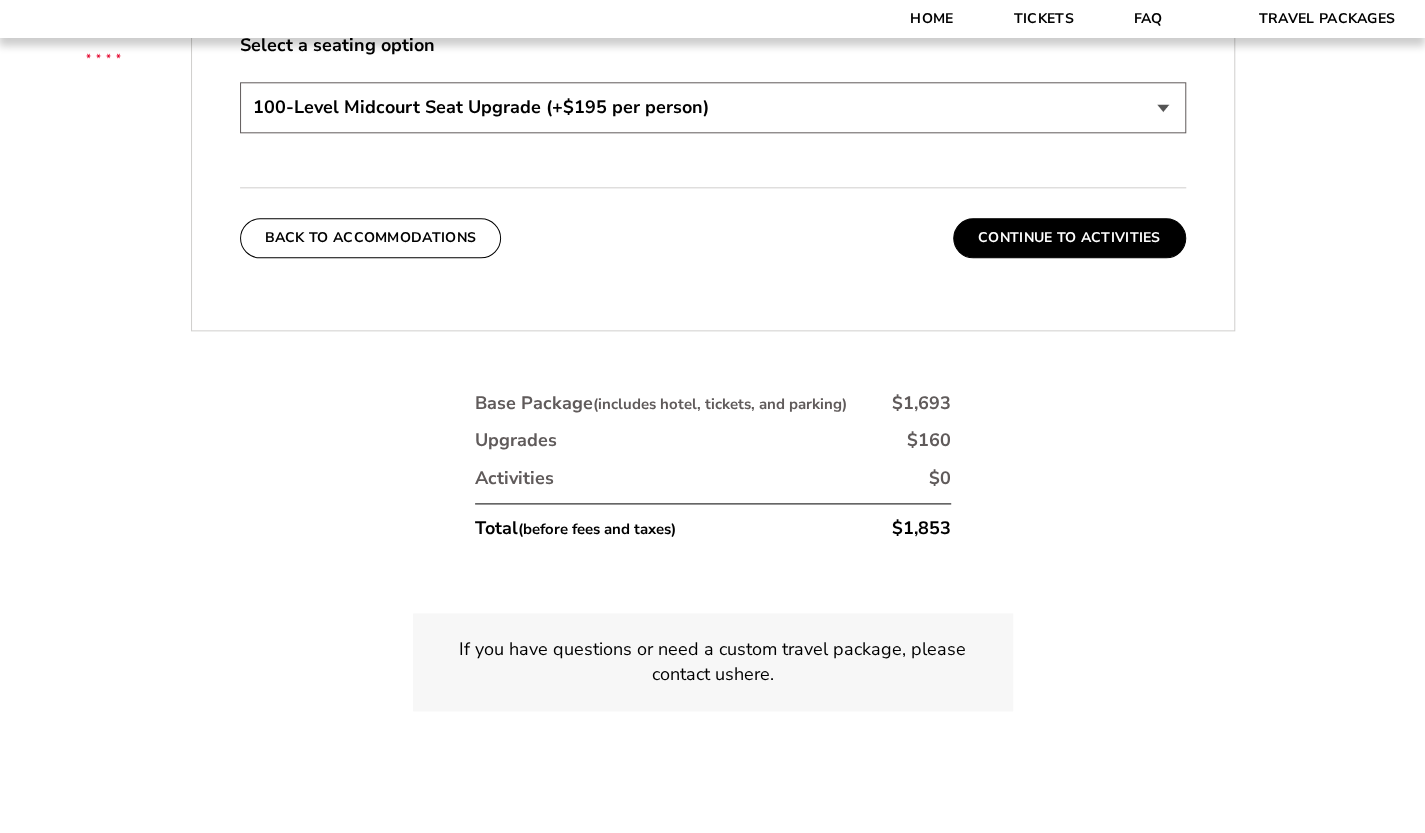 click on "200-Level Sideline Section
100-Level Corner Seat Upgrade (+$80 per person)
100-Level Midcourt Seat Upgrade (+$195 per person)" at bounding box center [713, 107] 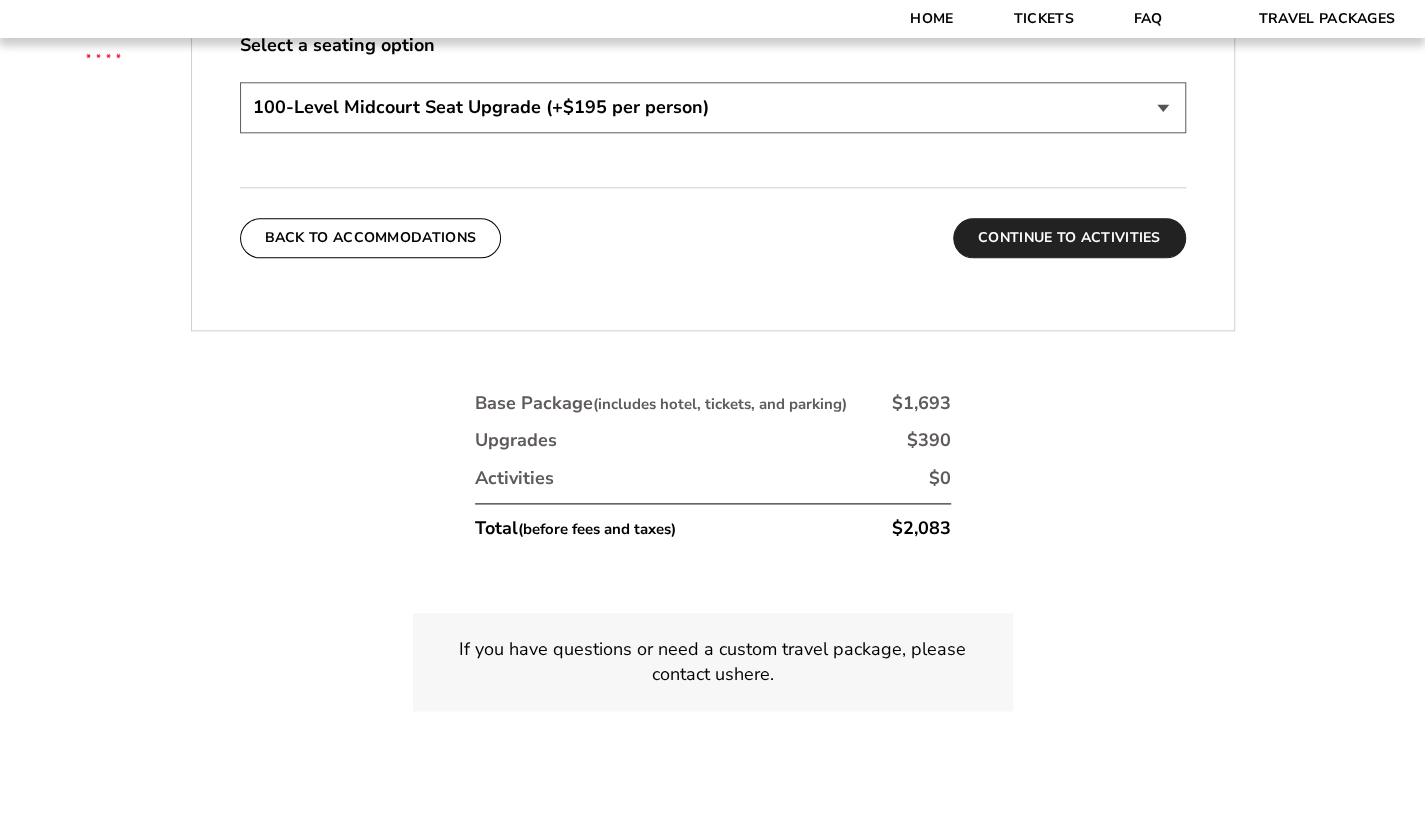 click on "Continue To Activities" at bounding box center [1069, 238] 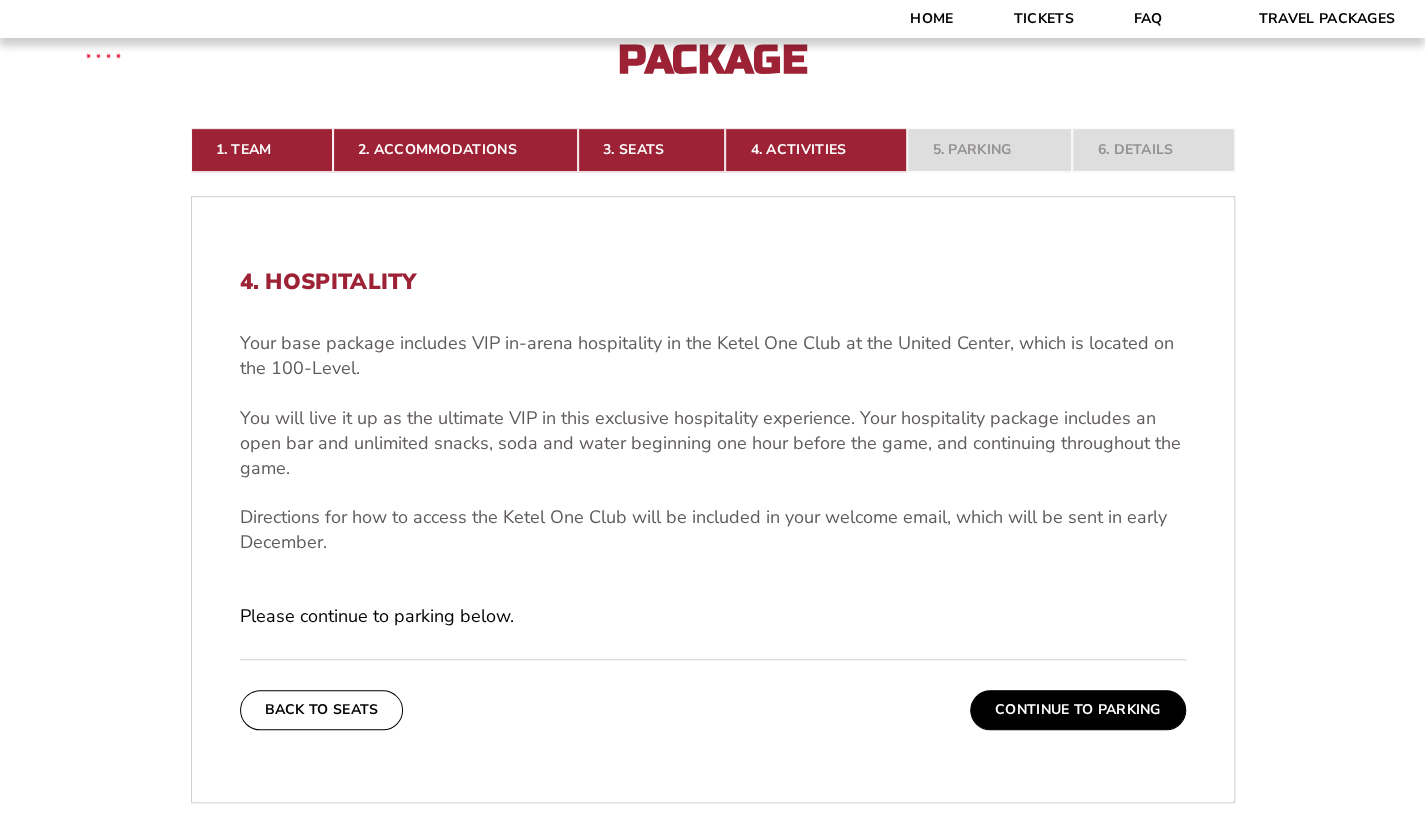 scroll, scrollTop: 594, scrollLeft: 0, axis: vertical 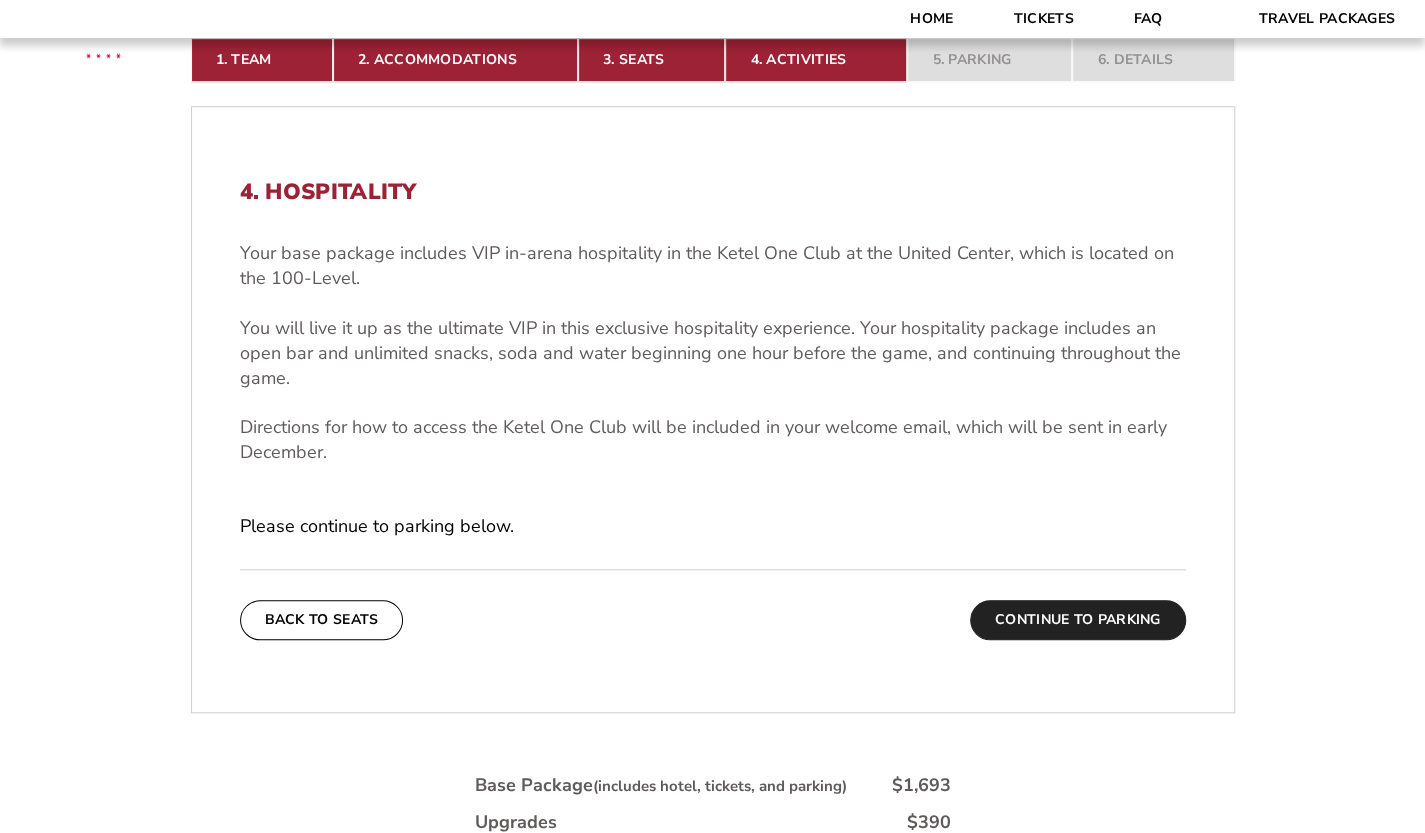 click on "Continue To Parking" at bounding box center [1078, 620] 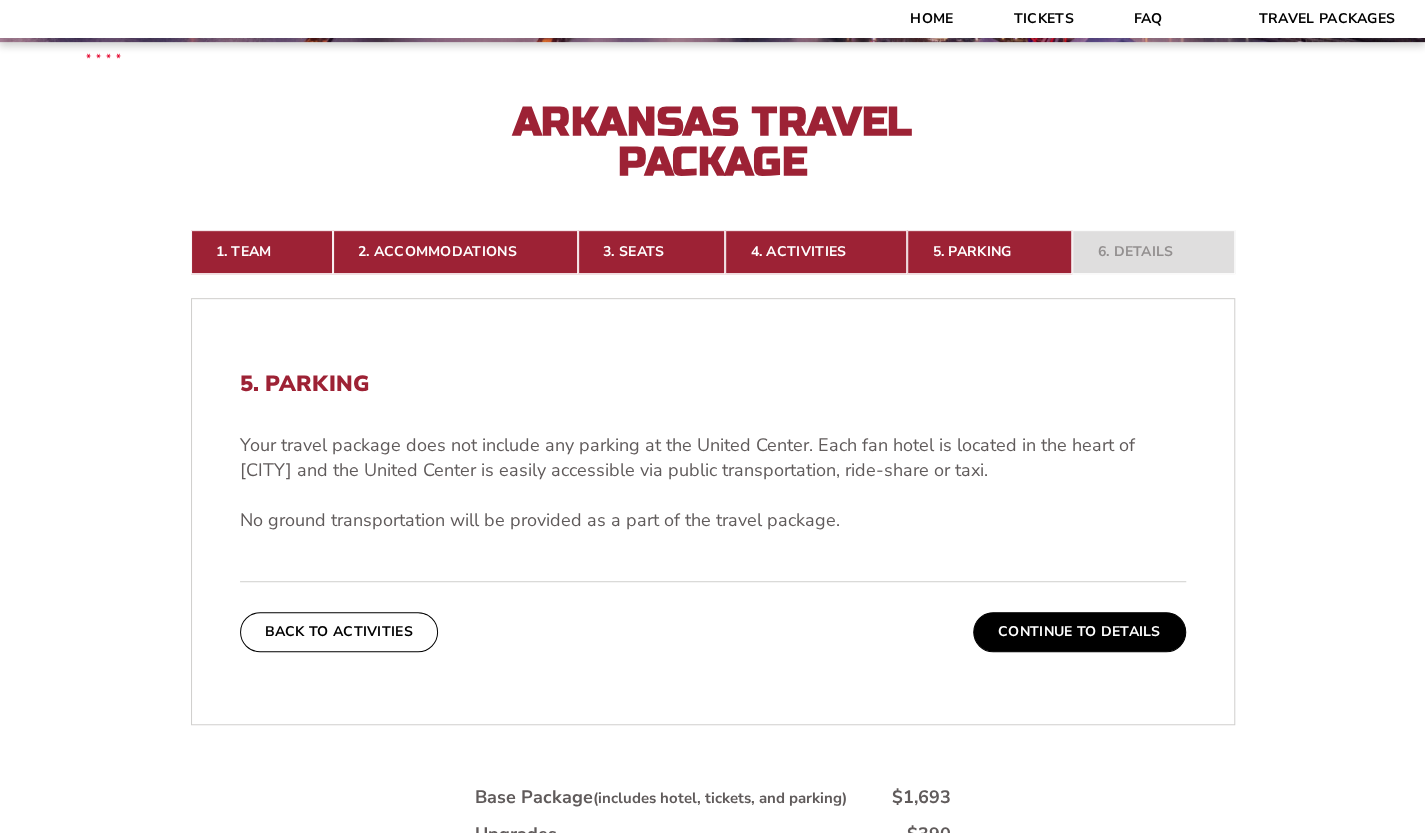 scroll, scrollTop: 394, scrollLeft: 0, axis: vertical 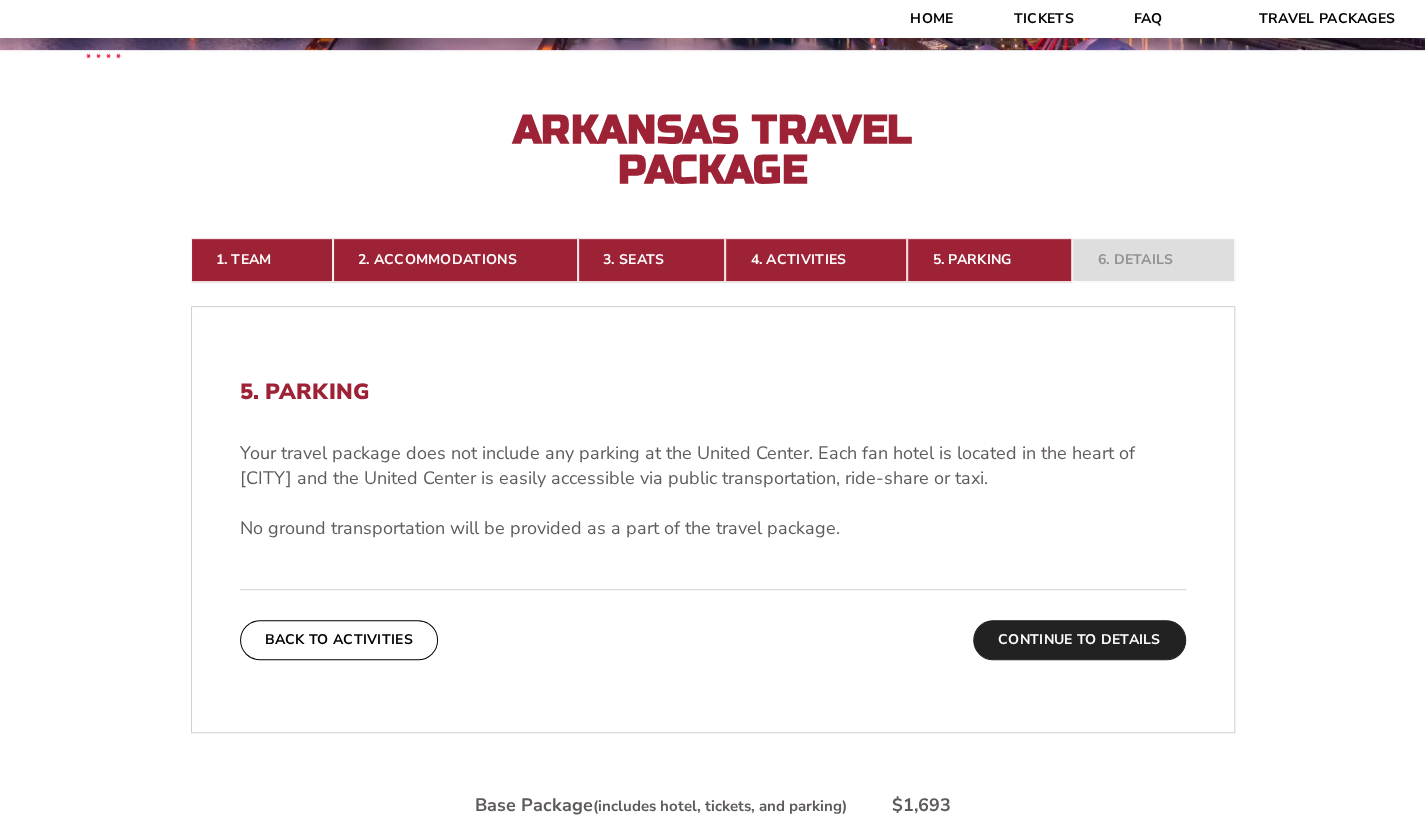click on "Continue To Details" at bounding box center (1079, 640) 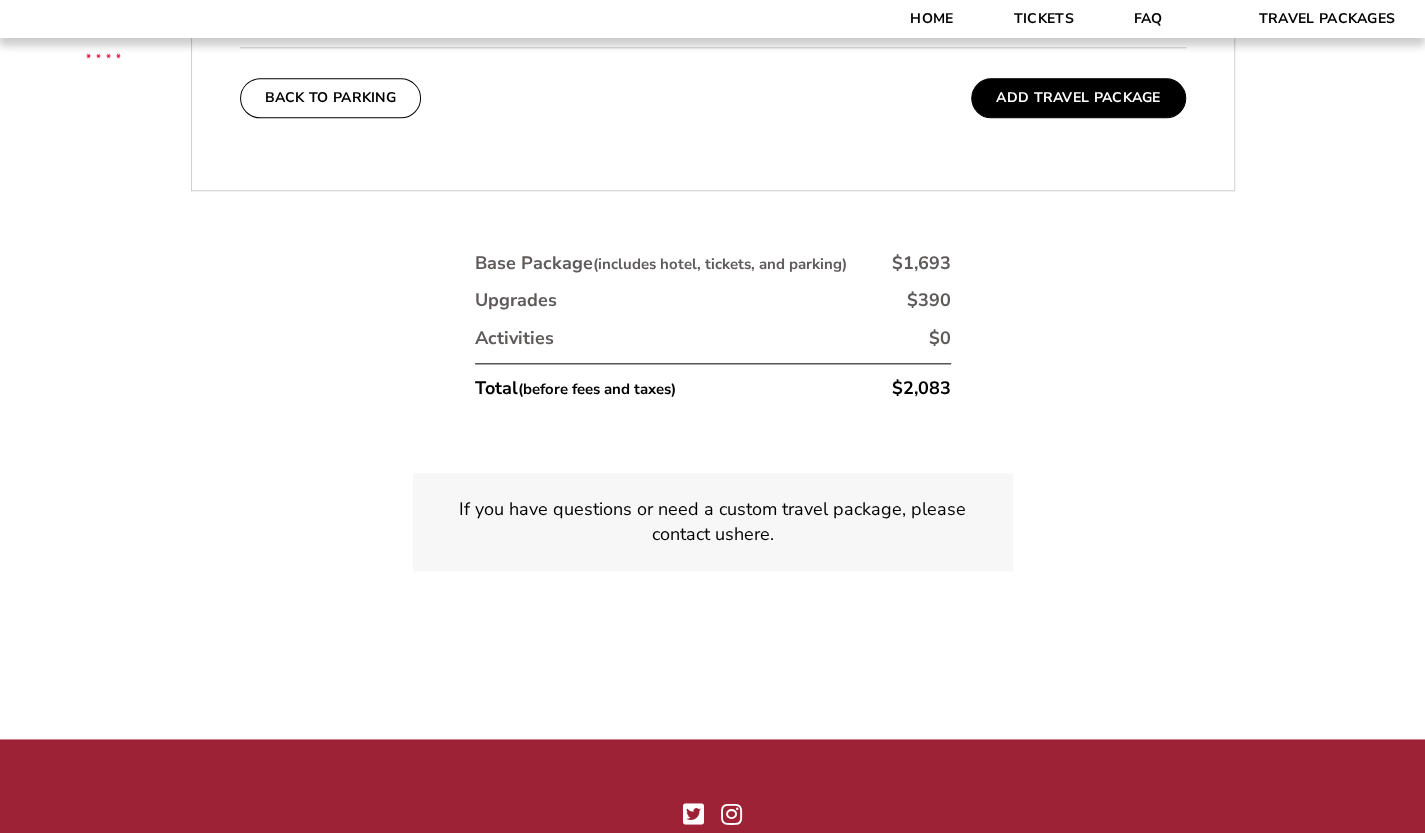 scroll, scrollTop: 1134, scrollLeft: 0, axis: vertical 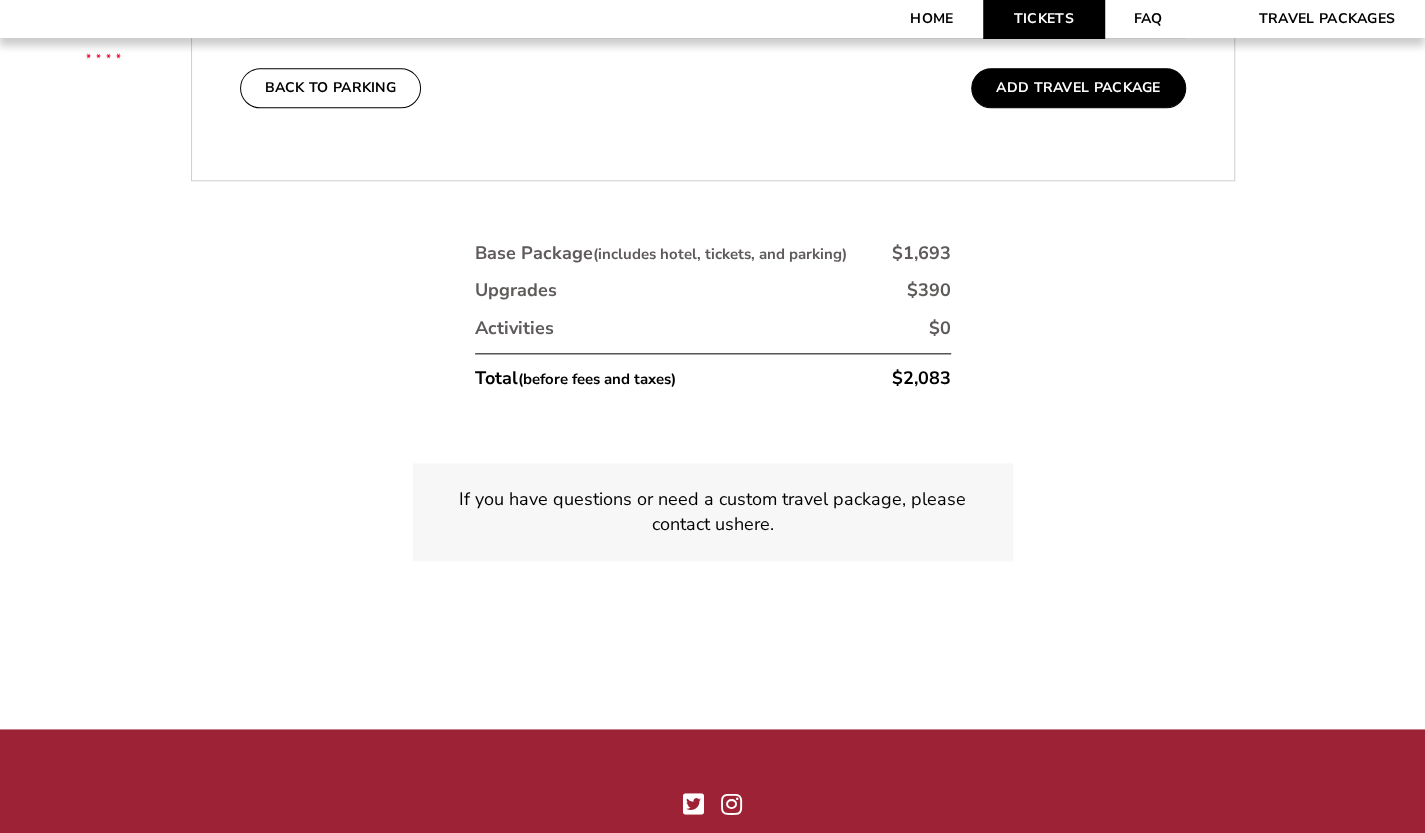 click on "Tickets" at bounding box center (1043, 19) 